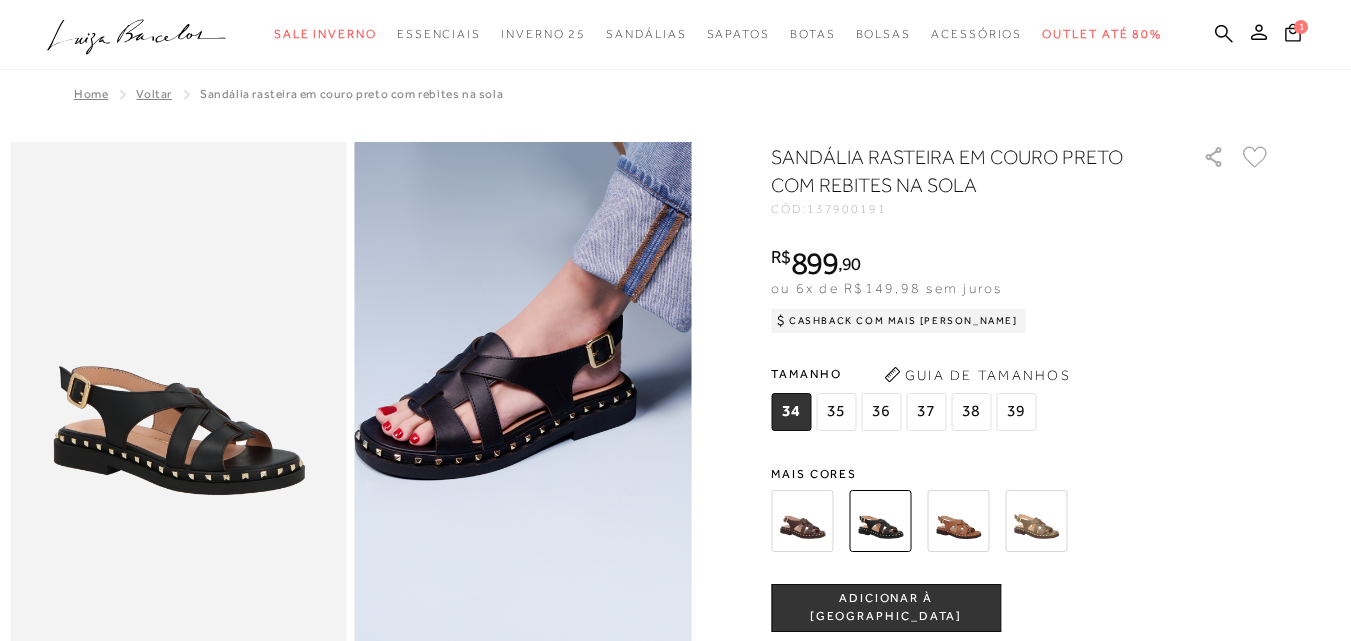 scroll, scrollTop: 100, scrollLeft: 0, axis: vertical 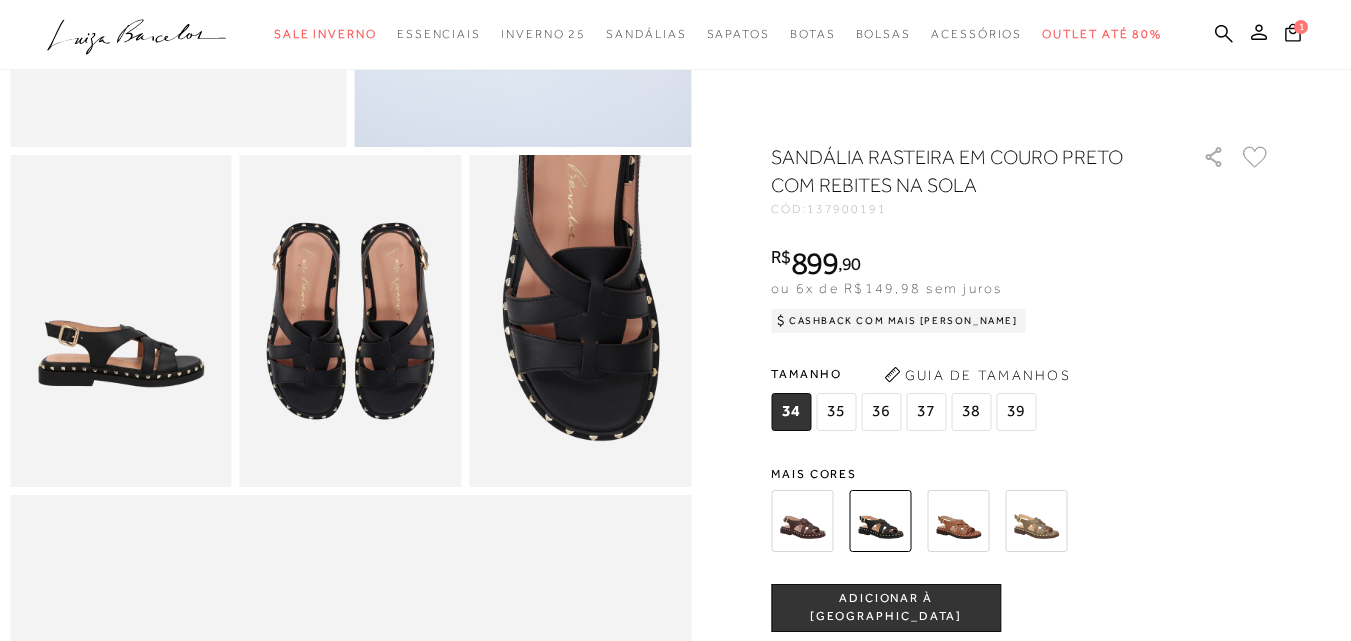 click at bounding box center (958, 521) 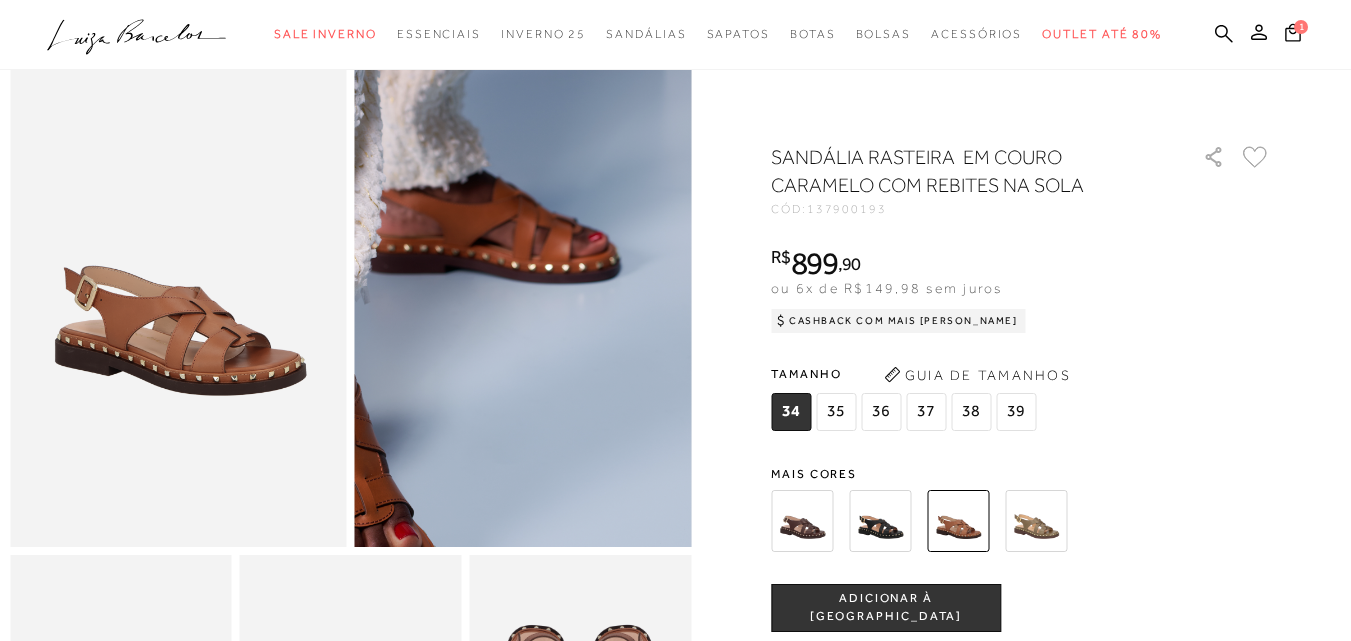scroll, scrollTop: 0, scrollLeft: 0, axis: both 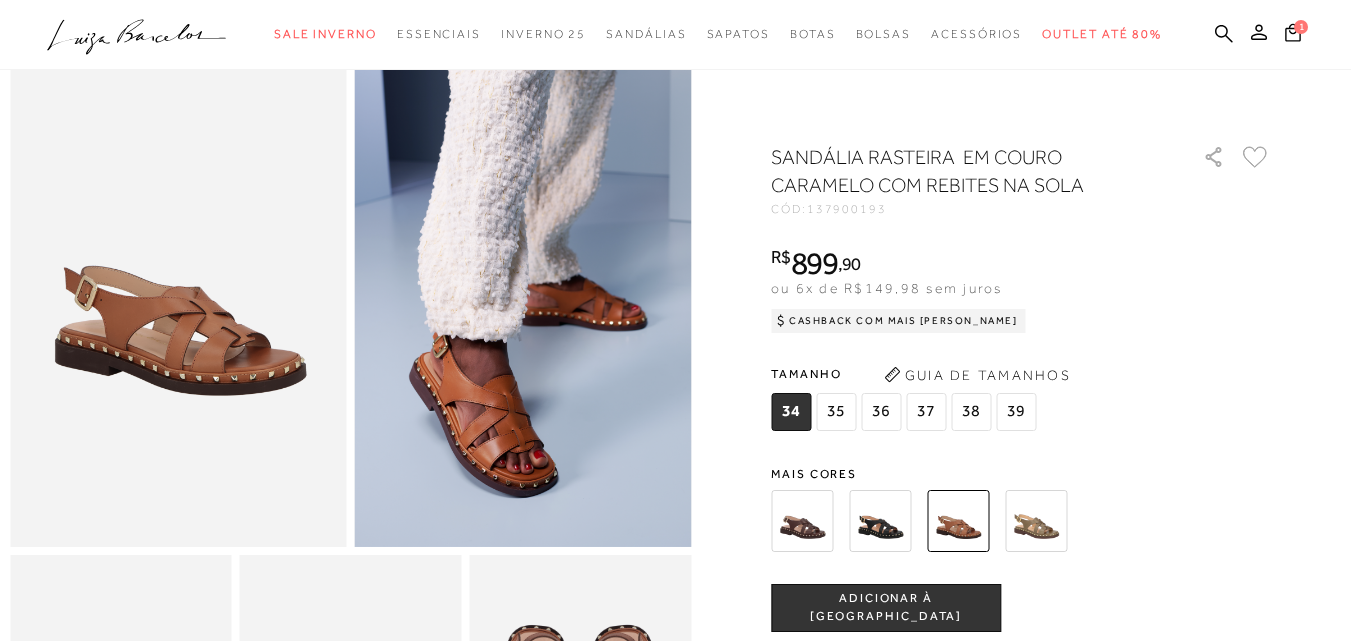 click at bounding box center [1036, 521] 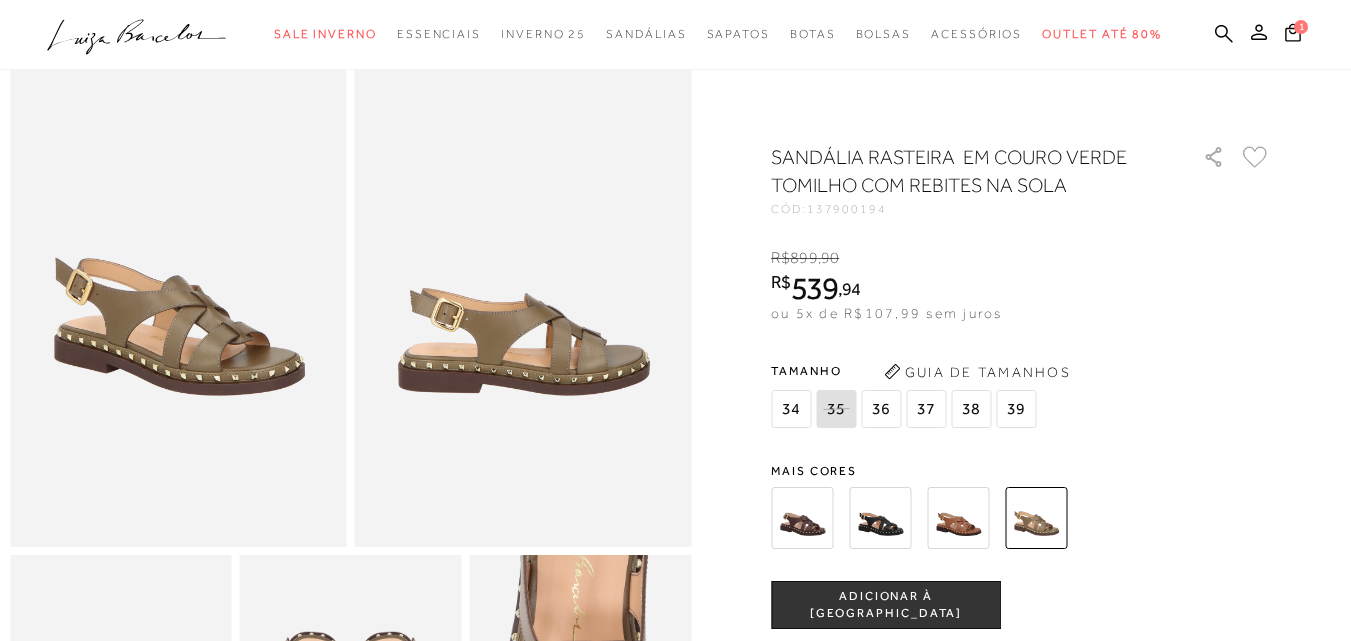 scroll, scrollTop: 0, scrollLeft: 0, axis: both 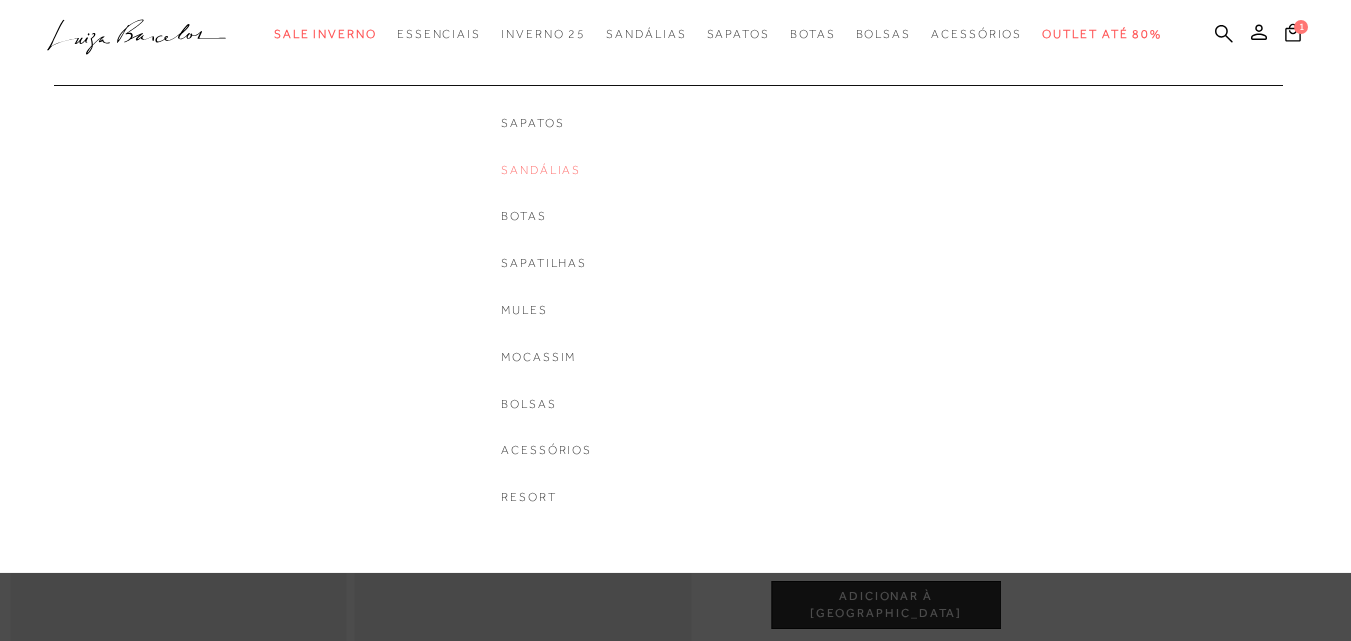click on "Sandálias" at bounding box center [546, 170] 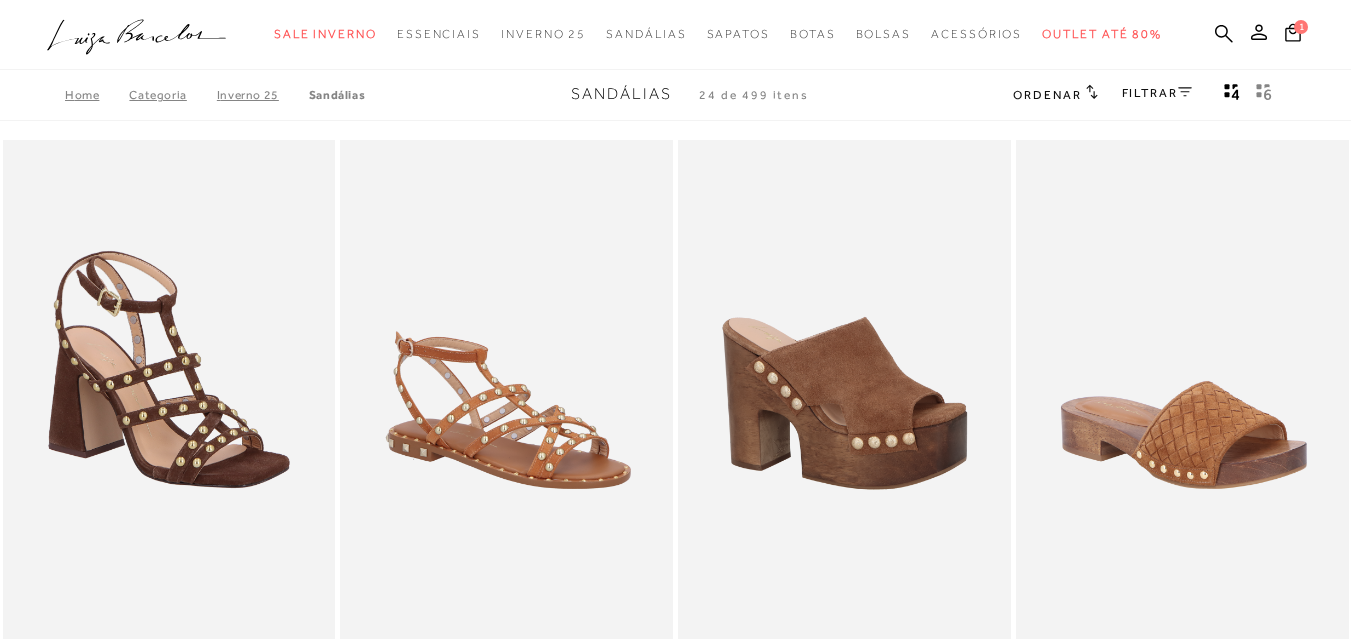 click on "Ordenar" at bounding box center (1047, 95) 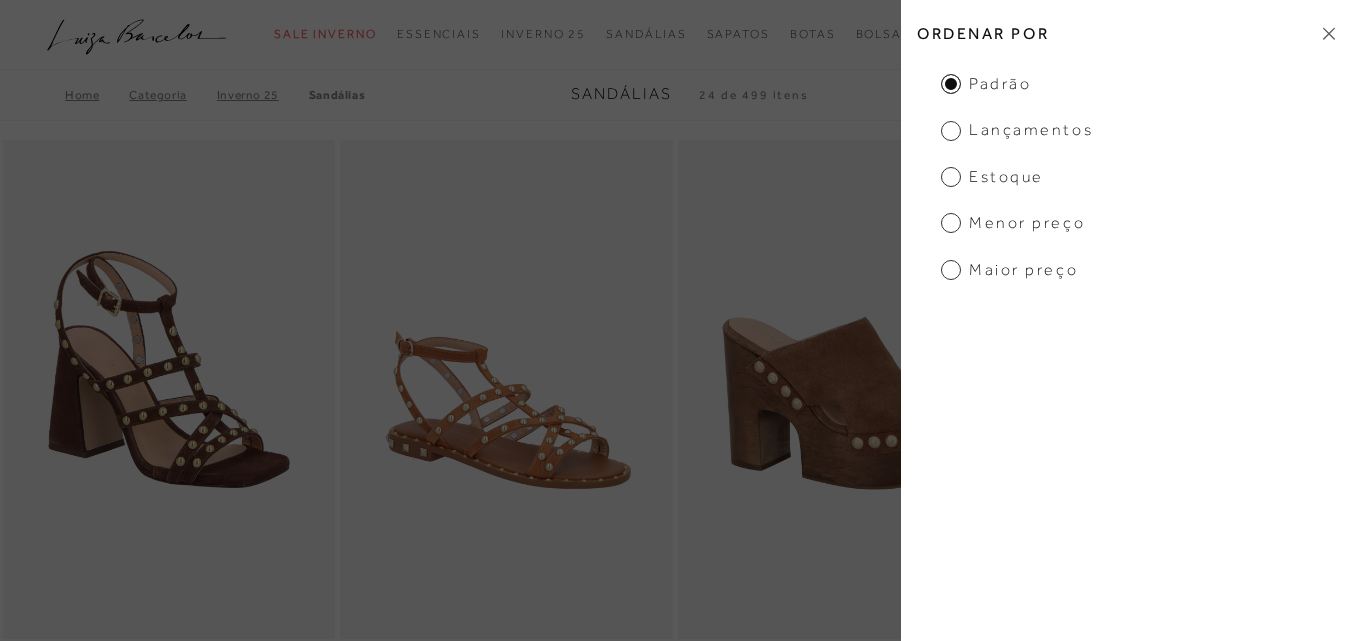 click on "Ordenar por" at bounding box center (1126, 33) 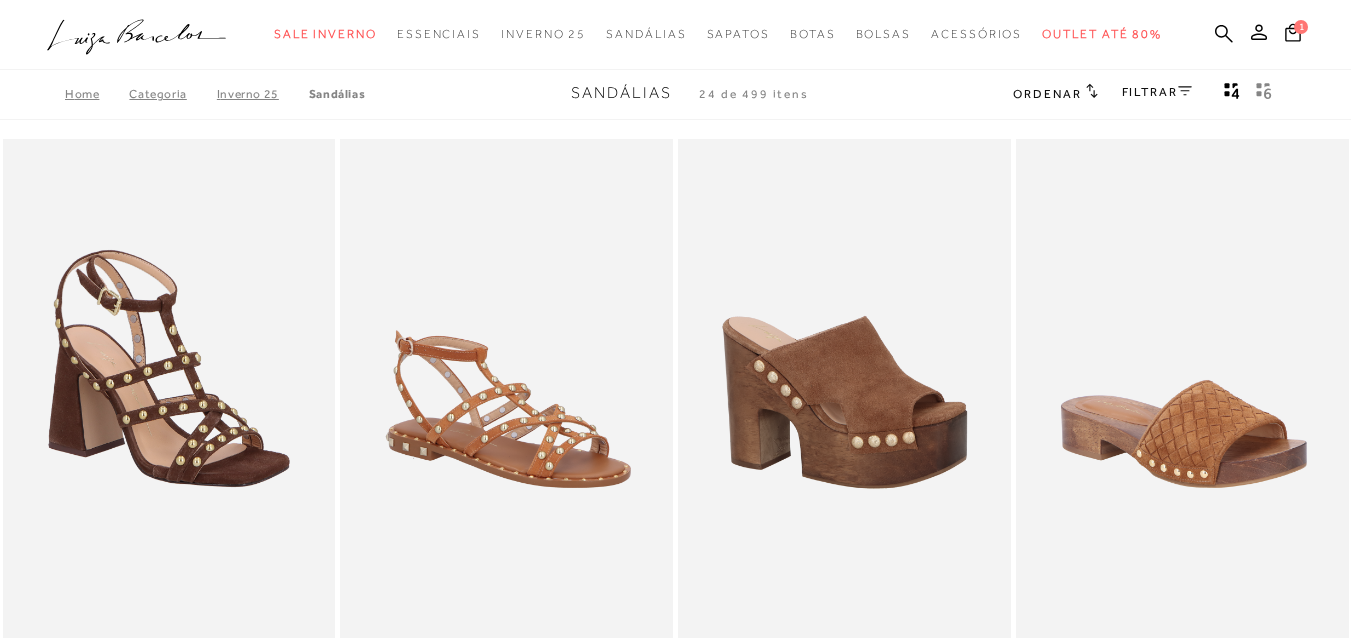 scroll, scrollTop: 0, scrollLeft: 0, axis: both 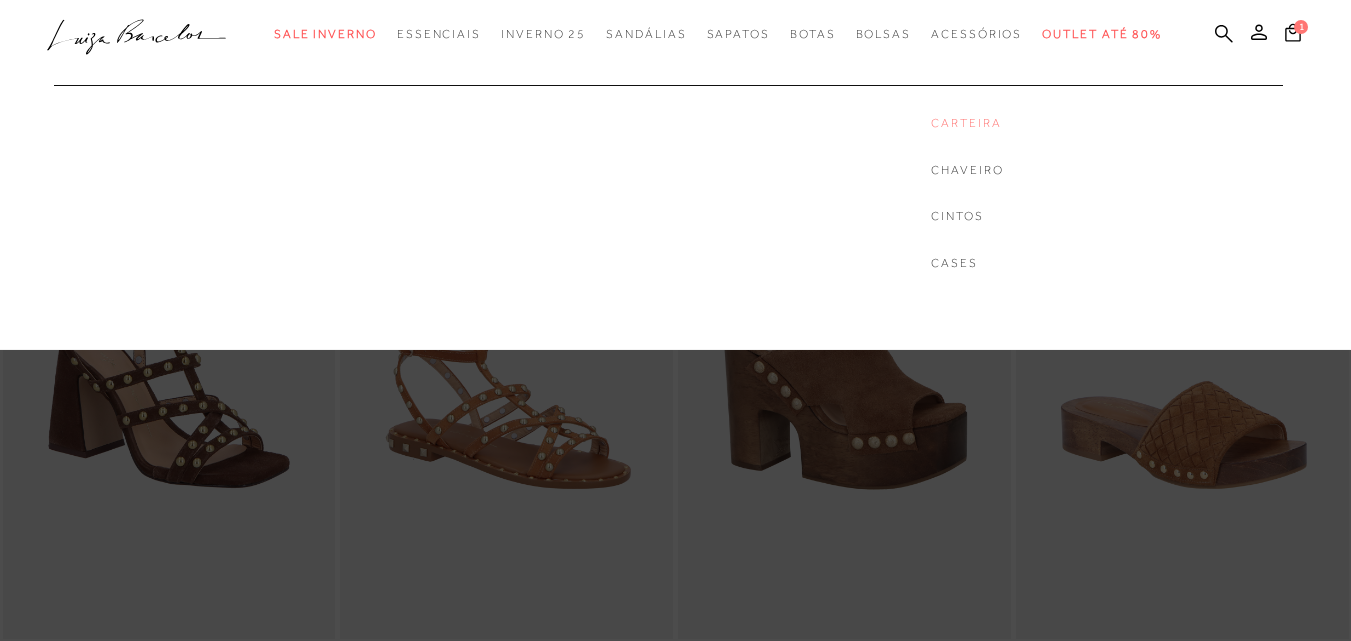 click on "Carteira" at bounding box center (967, 123) 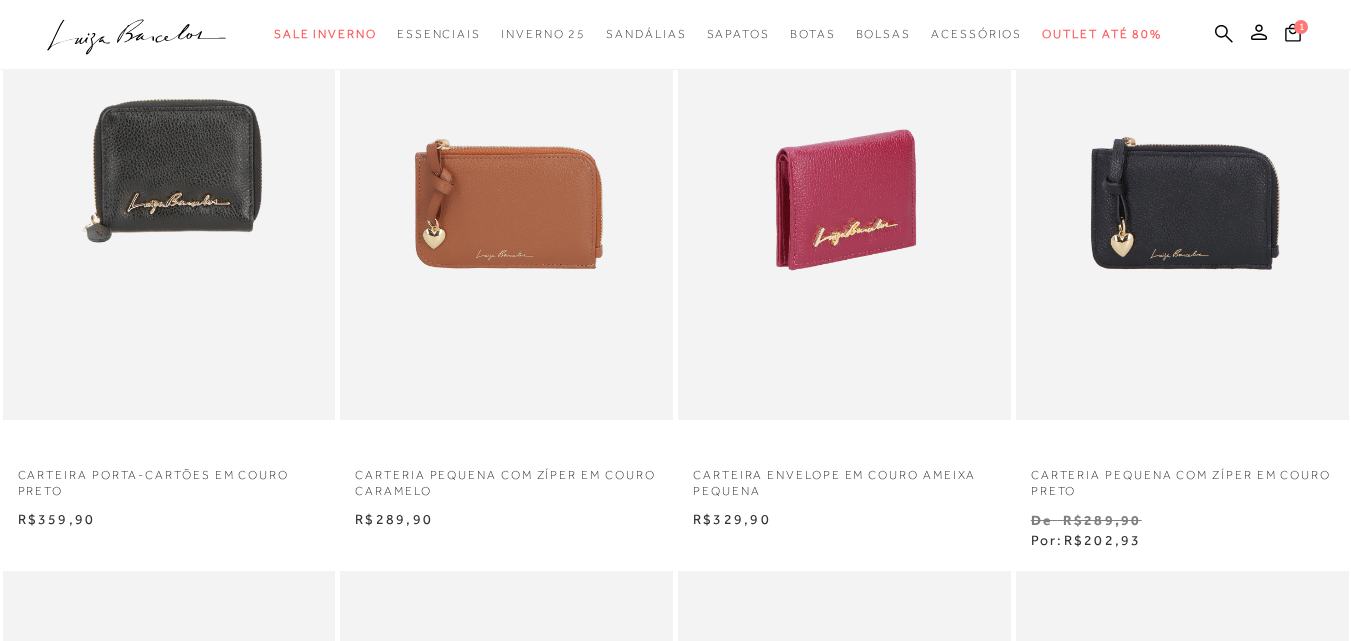 scroll, scrollTop: 100, scrollLeft: 0, axis: vertical 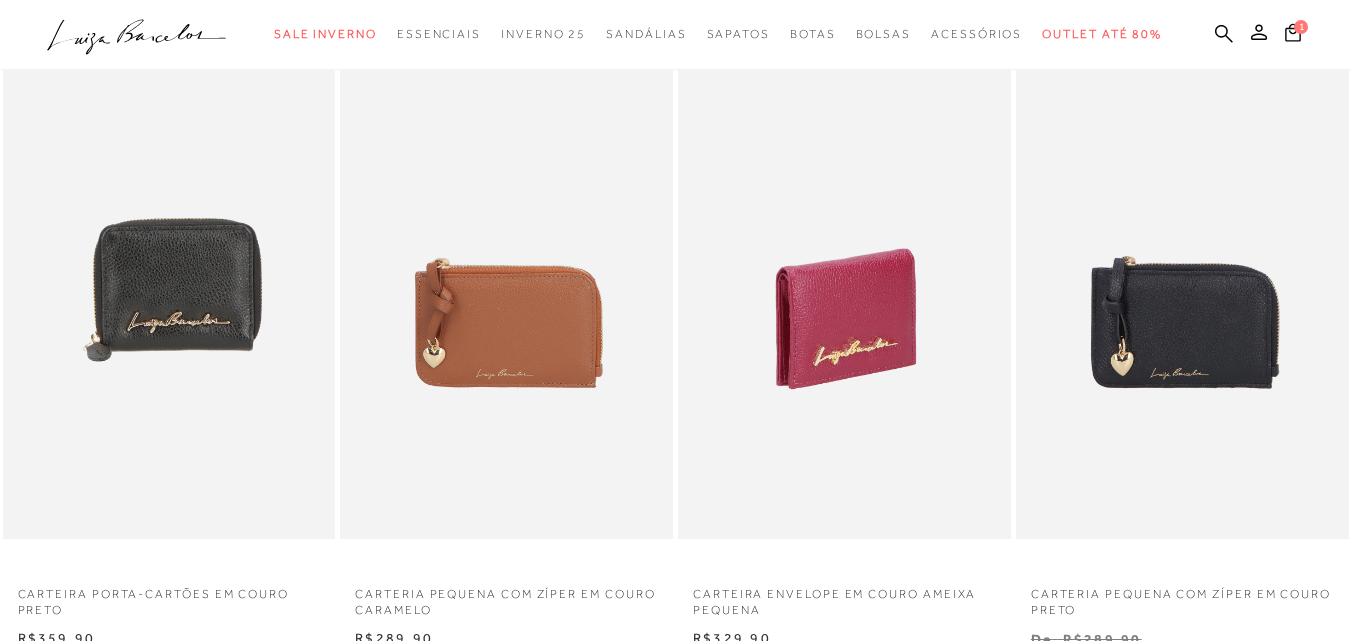 click at bounding box center [845, 289] 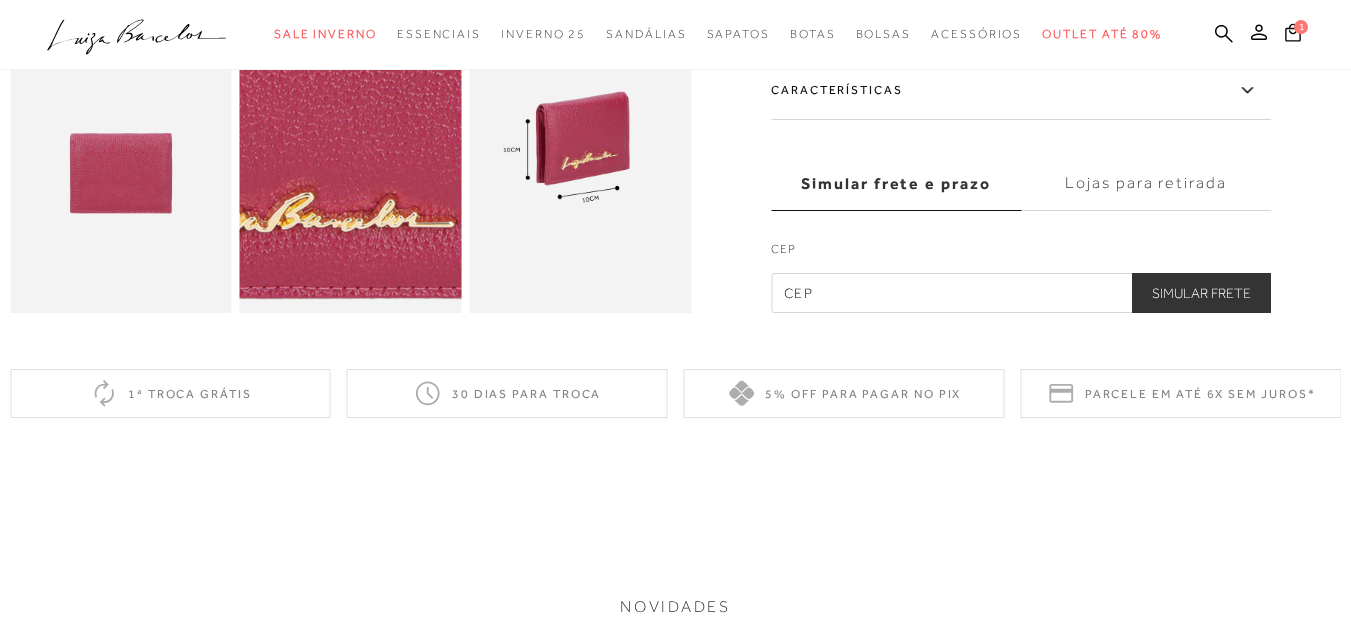 scroll, scrollTop: 700, scrollLeft: 0, axis: vertical 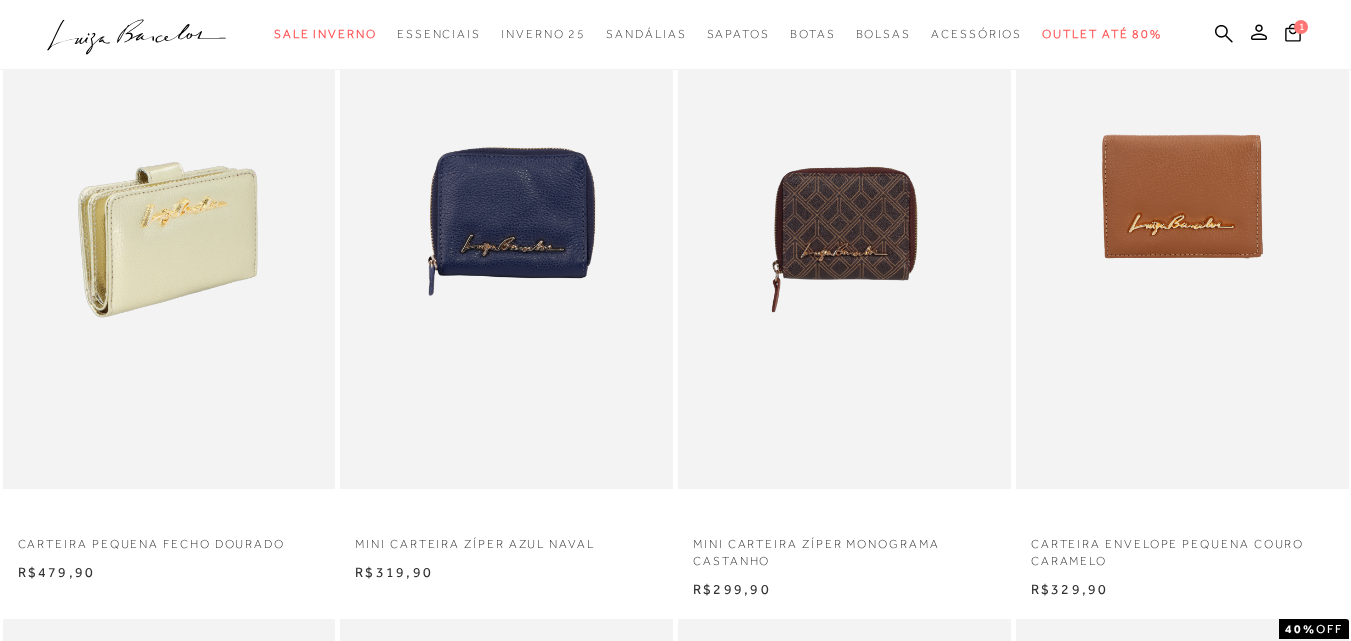 click at bounding box center (170, 239) 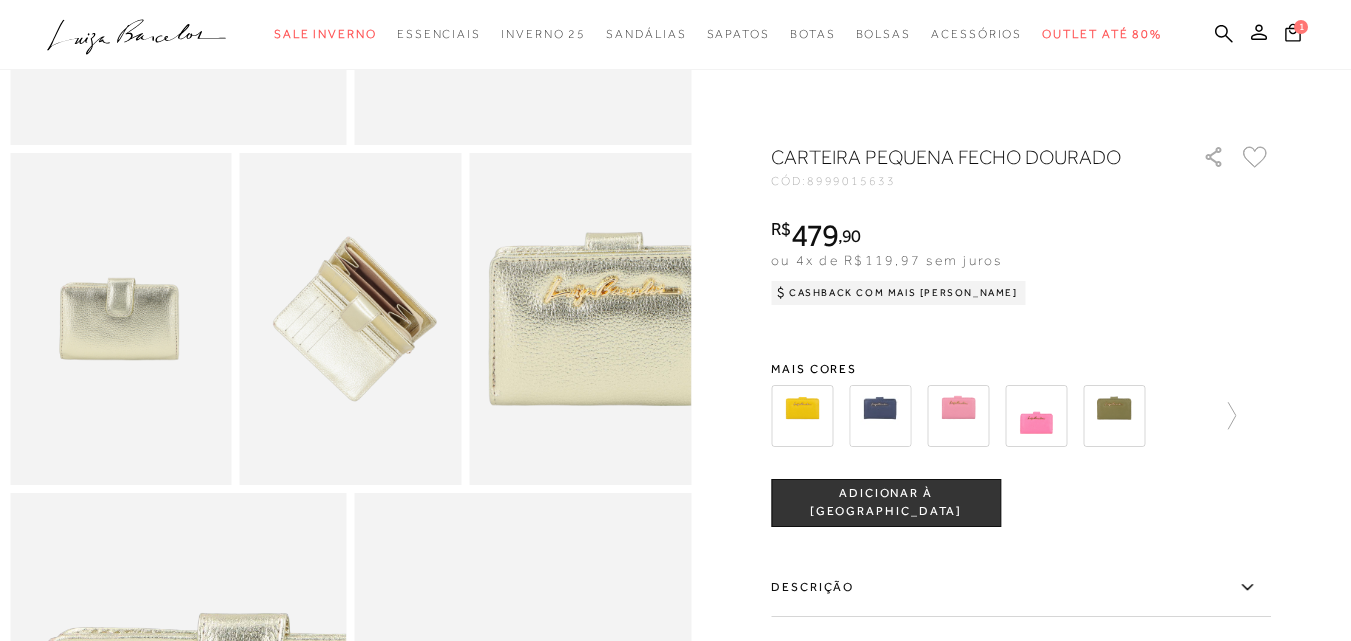 scroll, scrollTop: 500, scrollLeft: 0, axis: vertical 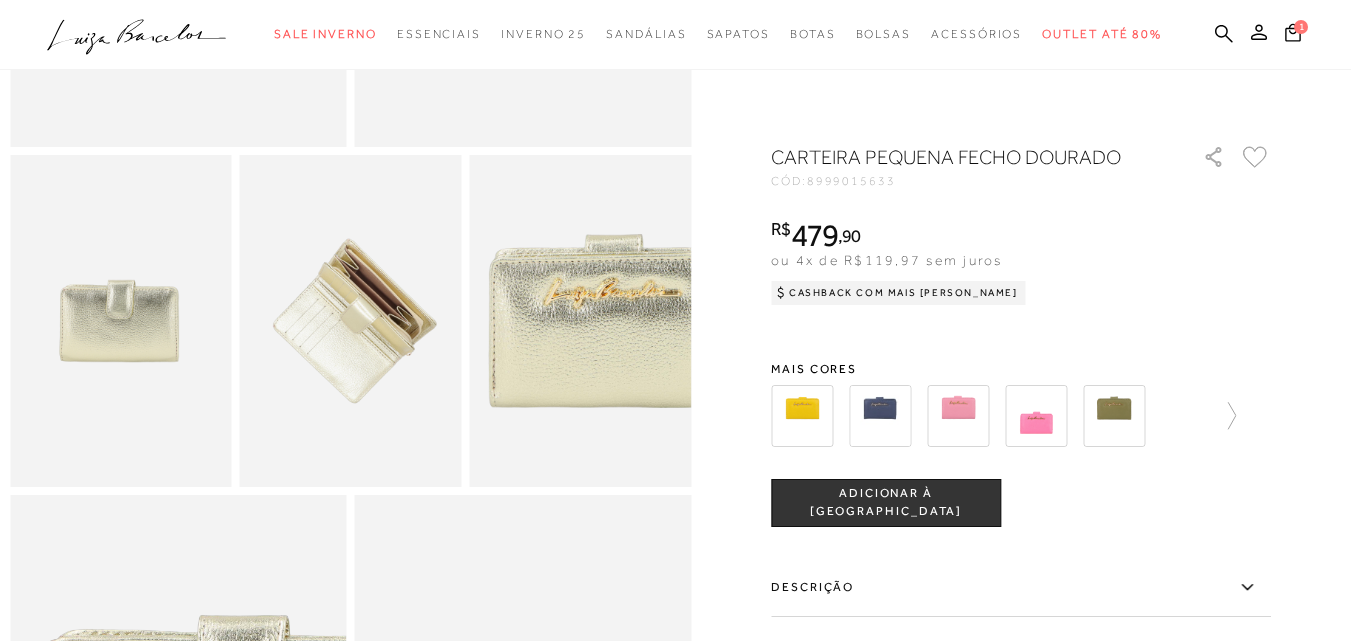 click at bounding box center [351, 321] 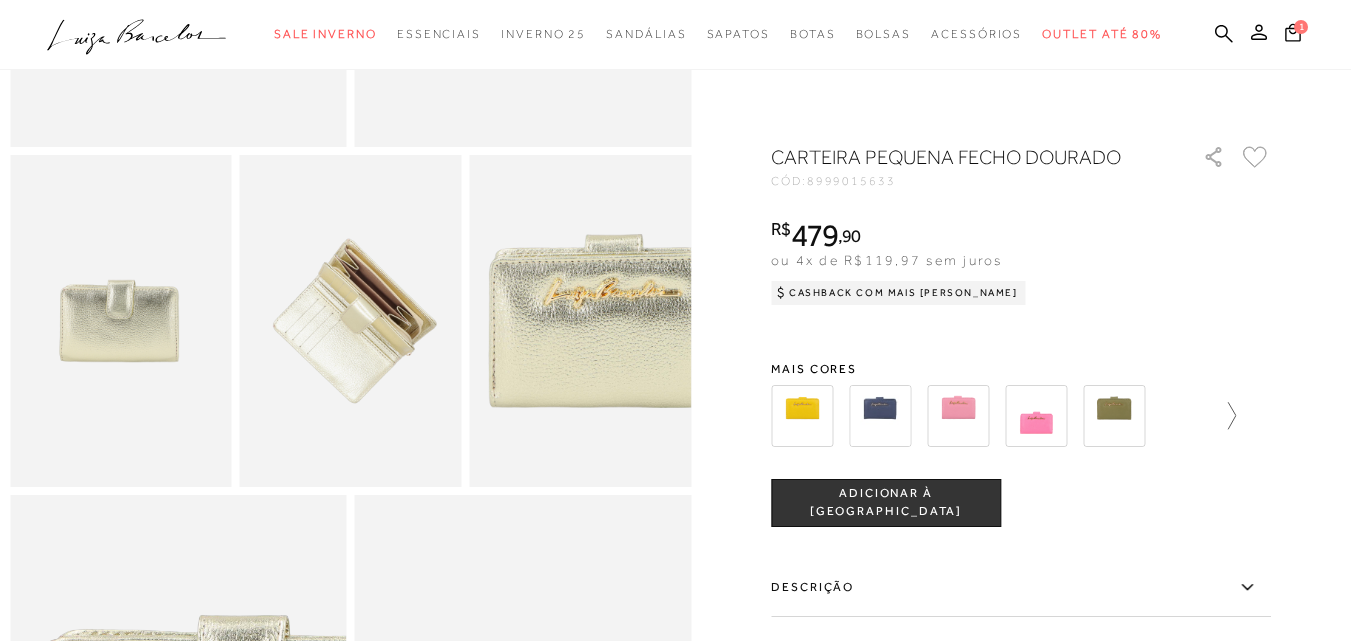 click 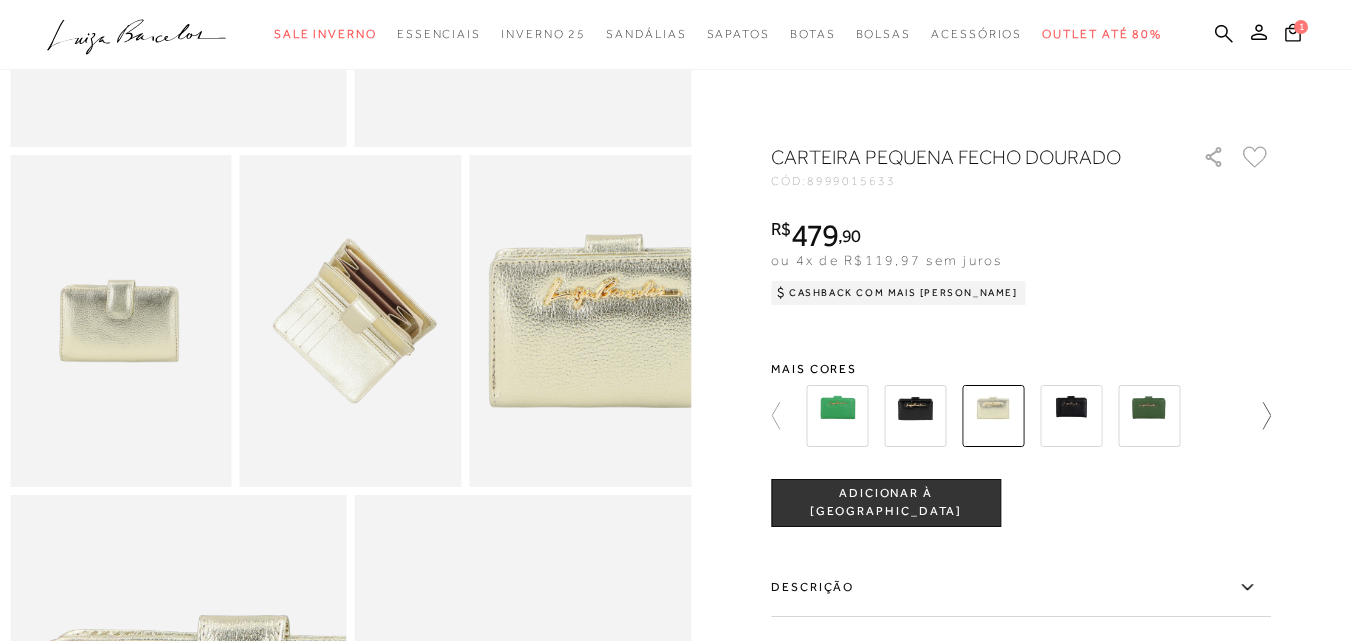 click 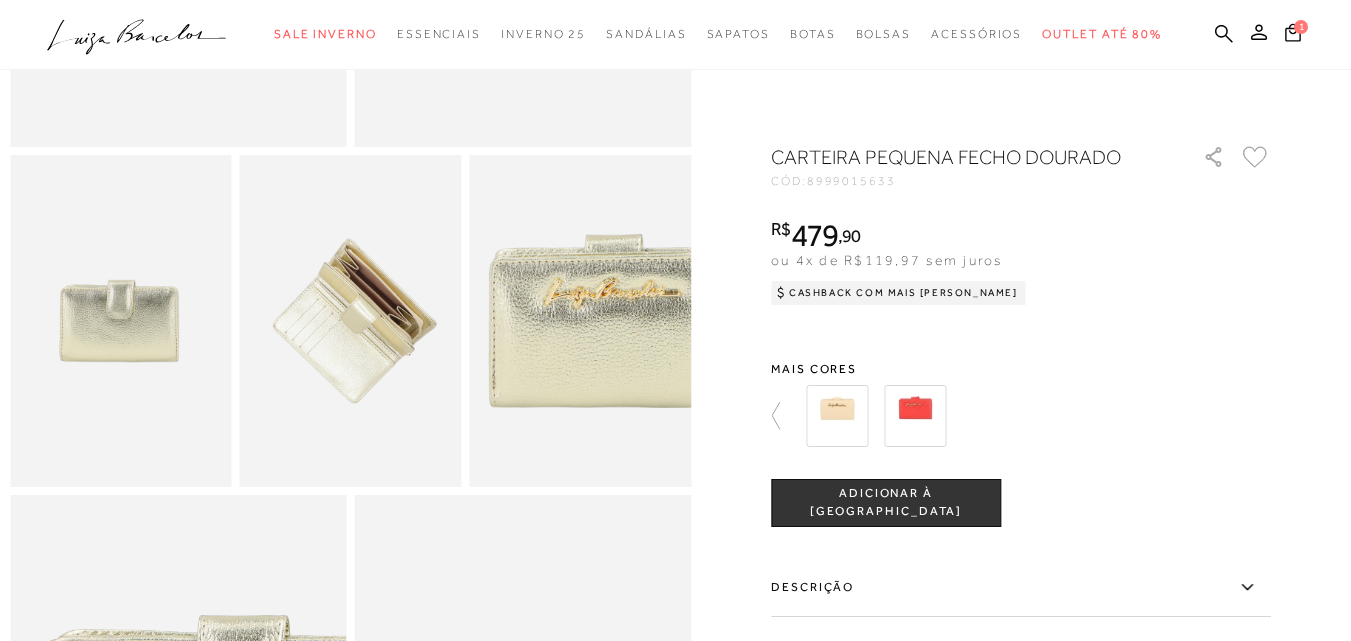 click at bounding box center (915, 416) 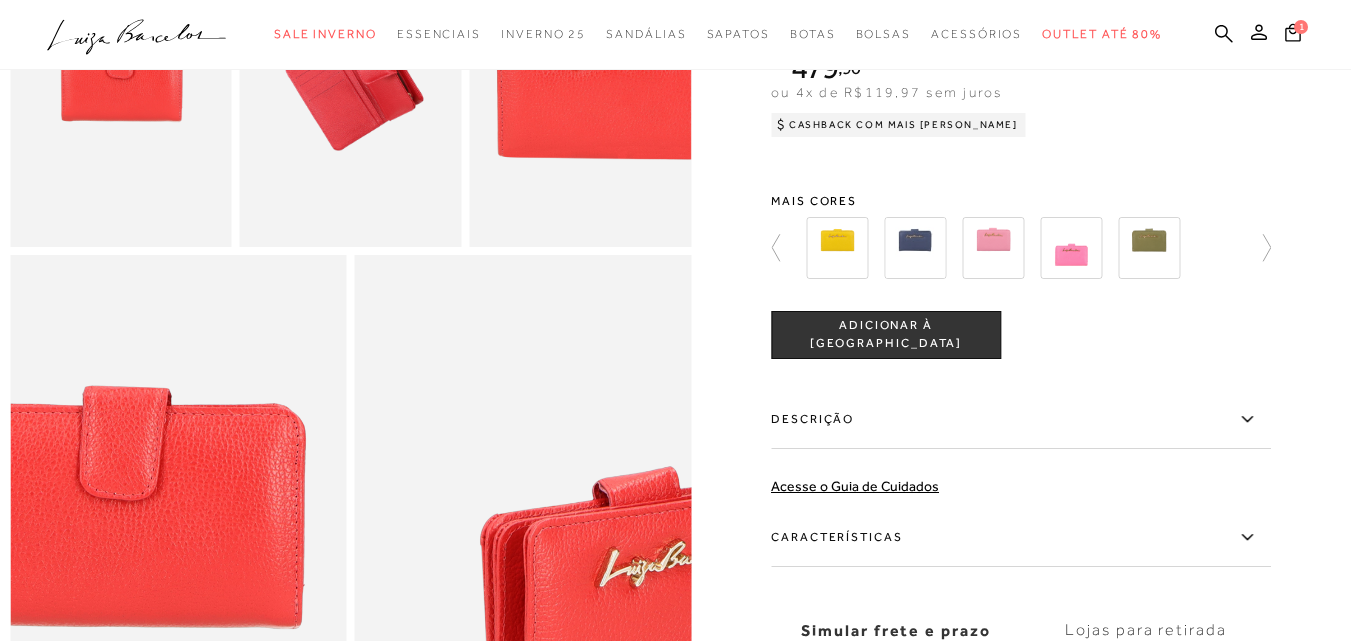 scroll, scrollTop: 700, scrollLeft: 0, axis: vertical 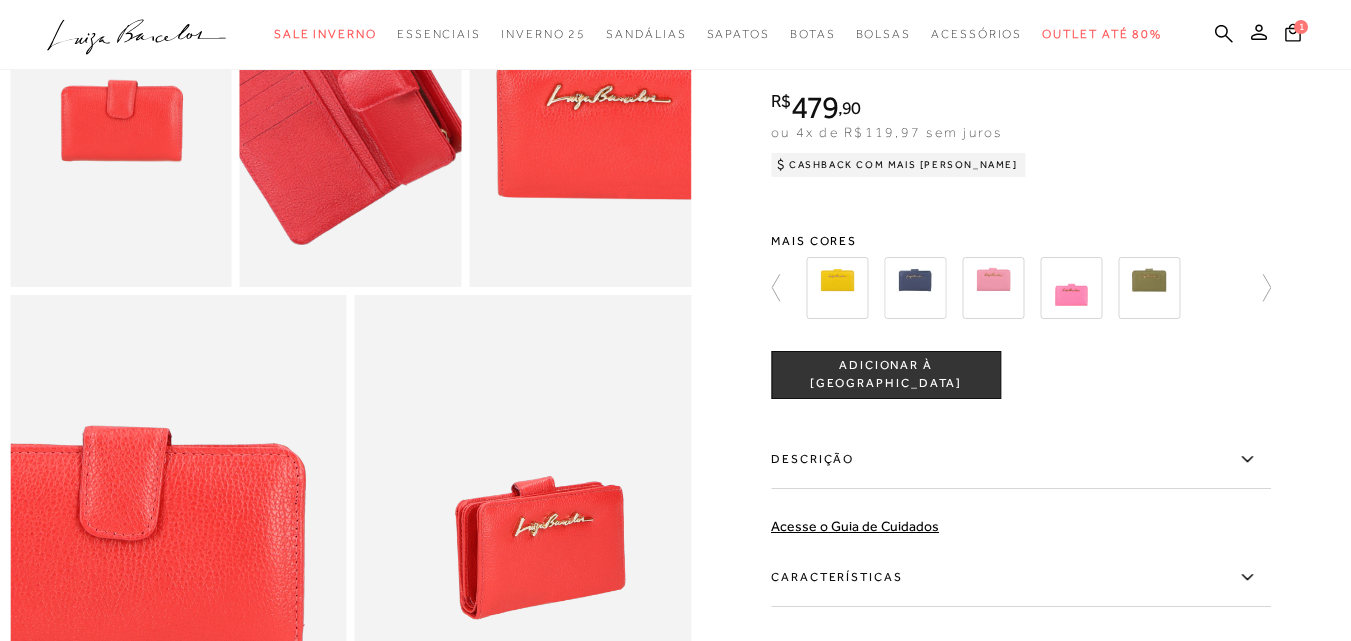 click at bounding box center [325, 104] 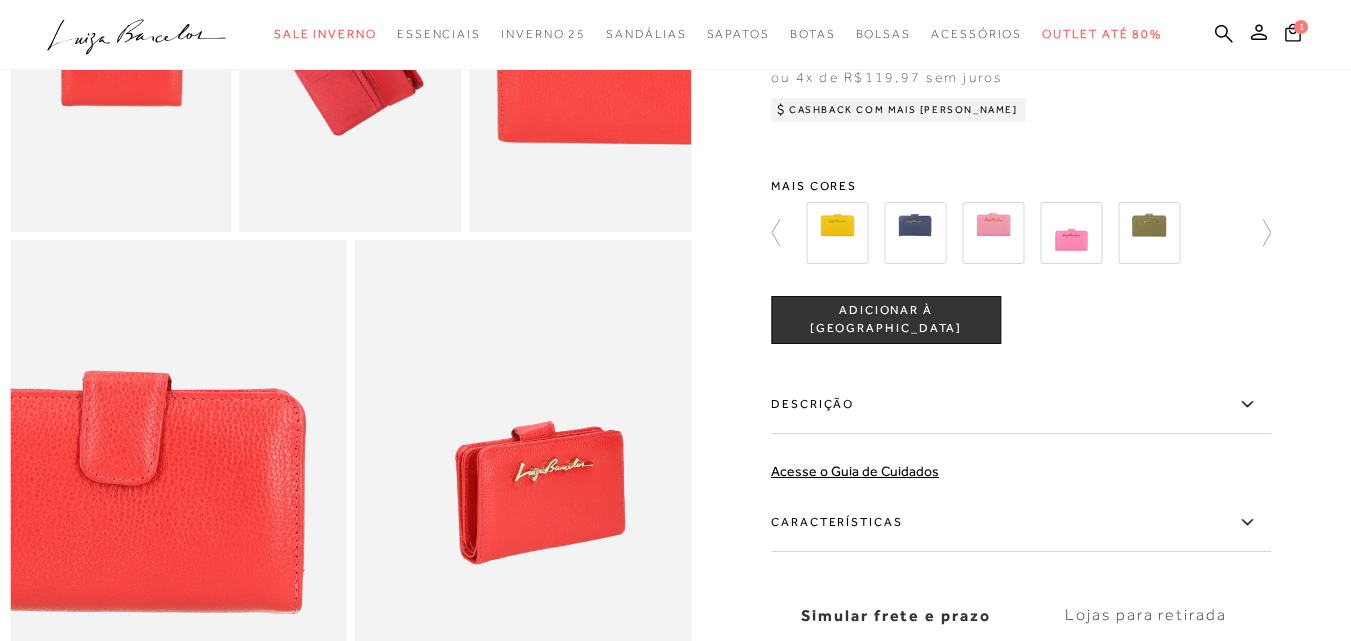 scroll, scrollTop: 800, scrollLeft: 0, axis: vertical 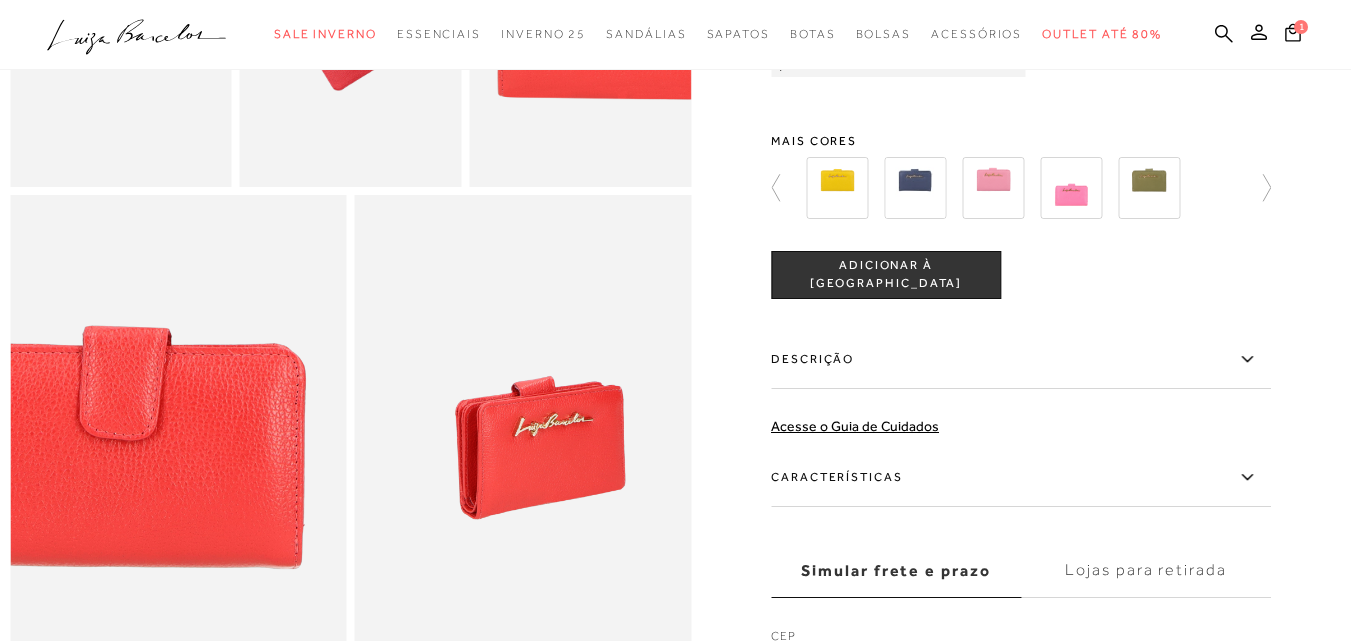 click on "Características" at bounding box center (1021, 478) 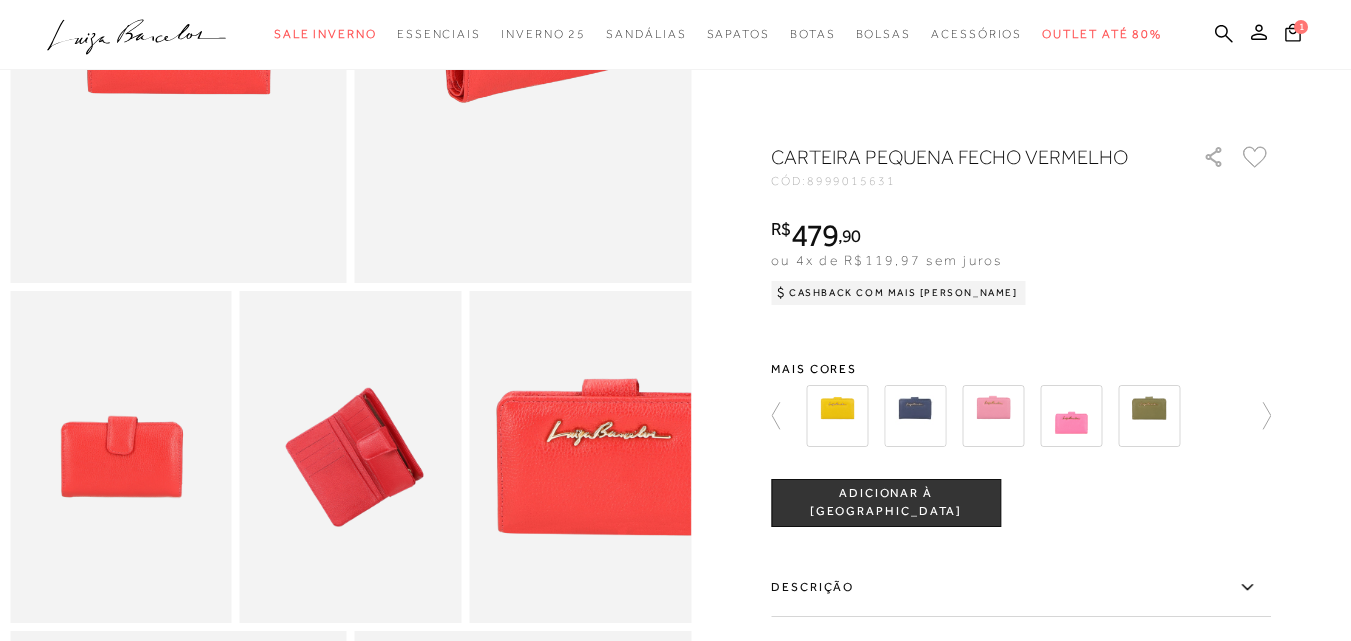 scroll, scrollTop: 300, scrollLeft: 0, axis: vertical 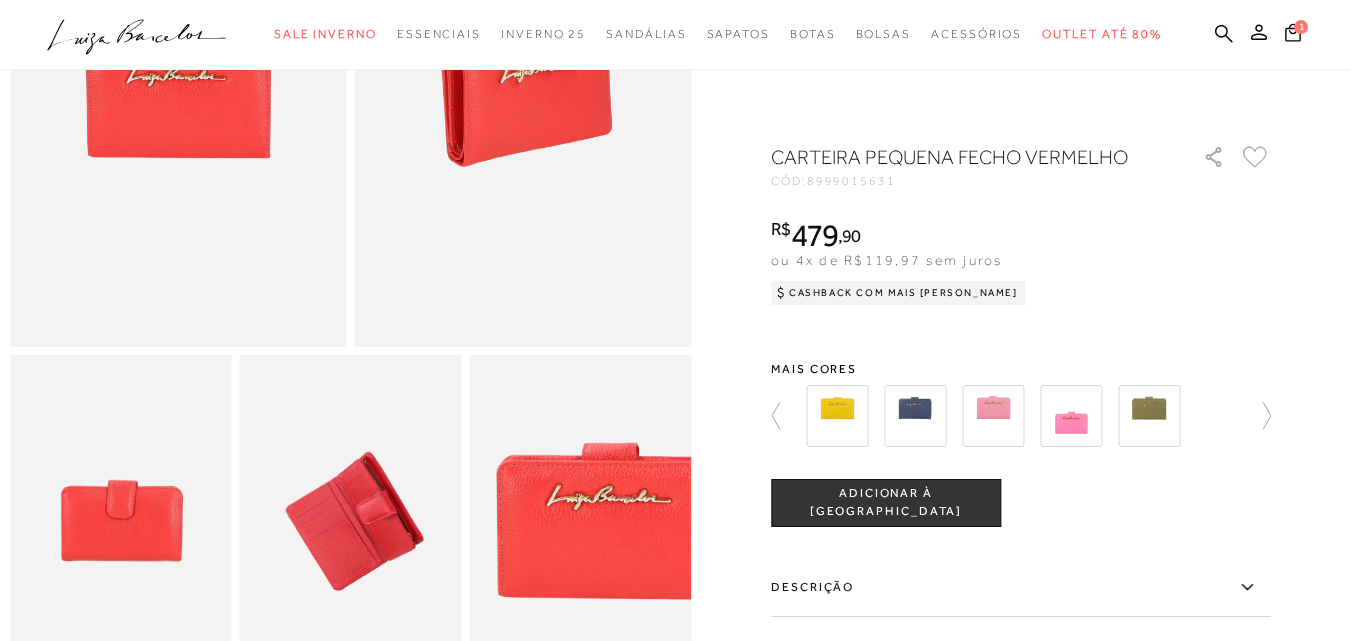click at bounding box center (351, 521) 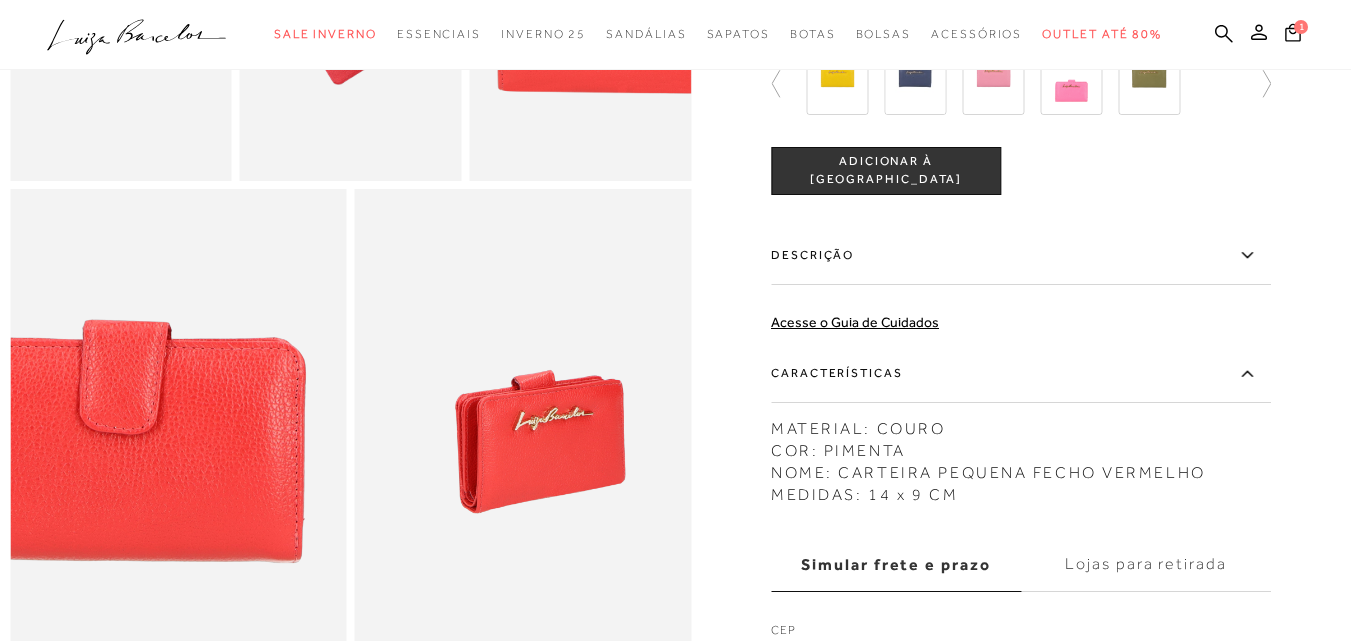scroll, scrollTop: 800, scrollLeft: 0, axis: vertical 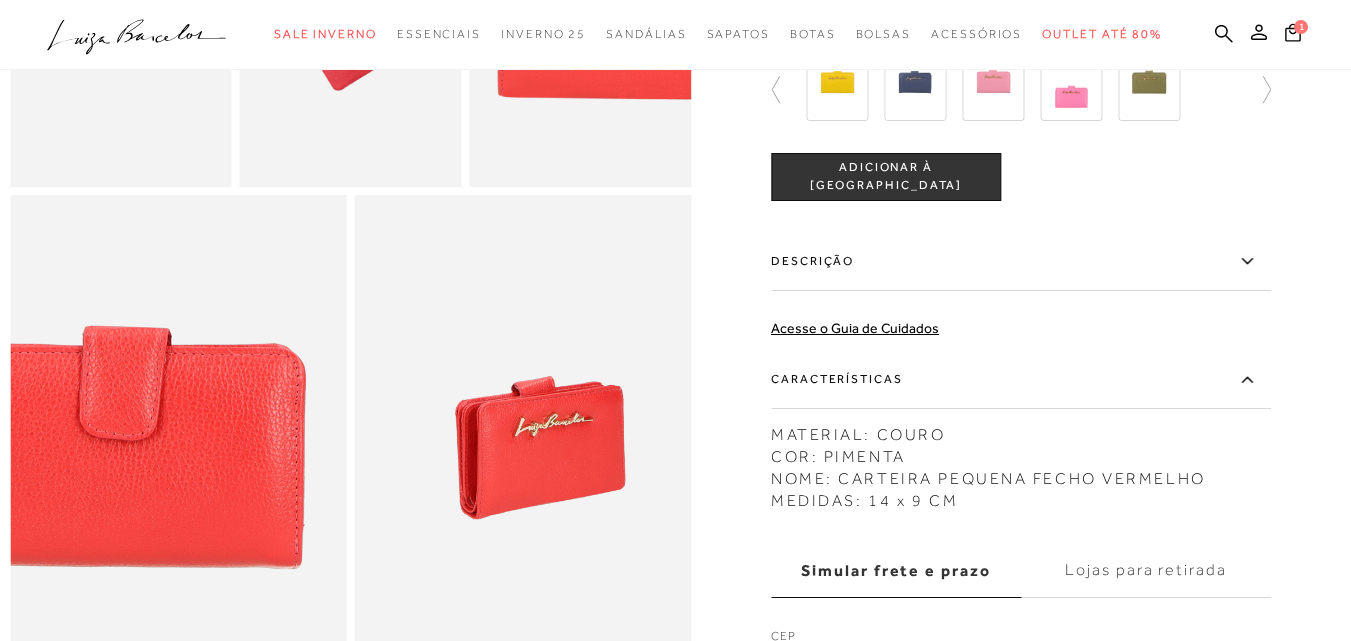 click on "Descrição" at bounding box center [1021, 262] 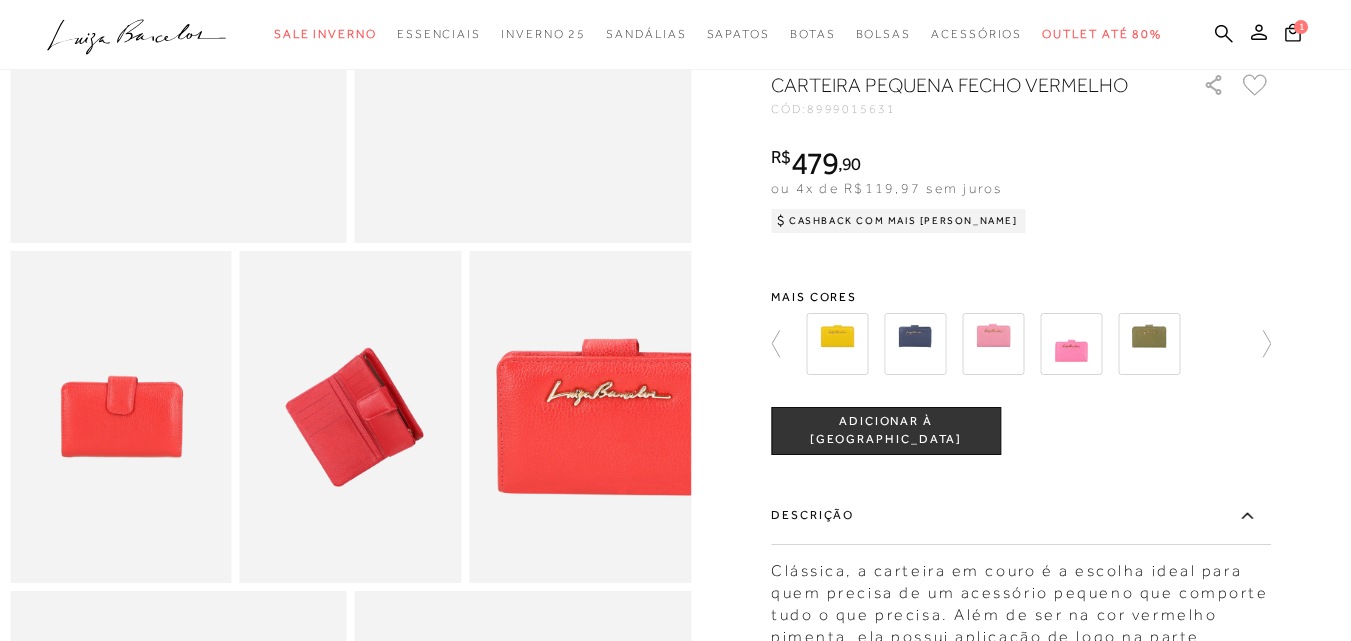 scroll, scrollTop: 400, scrollLeft: 0, axis: vertical 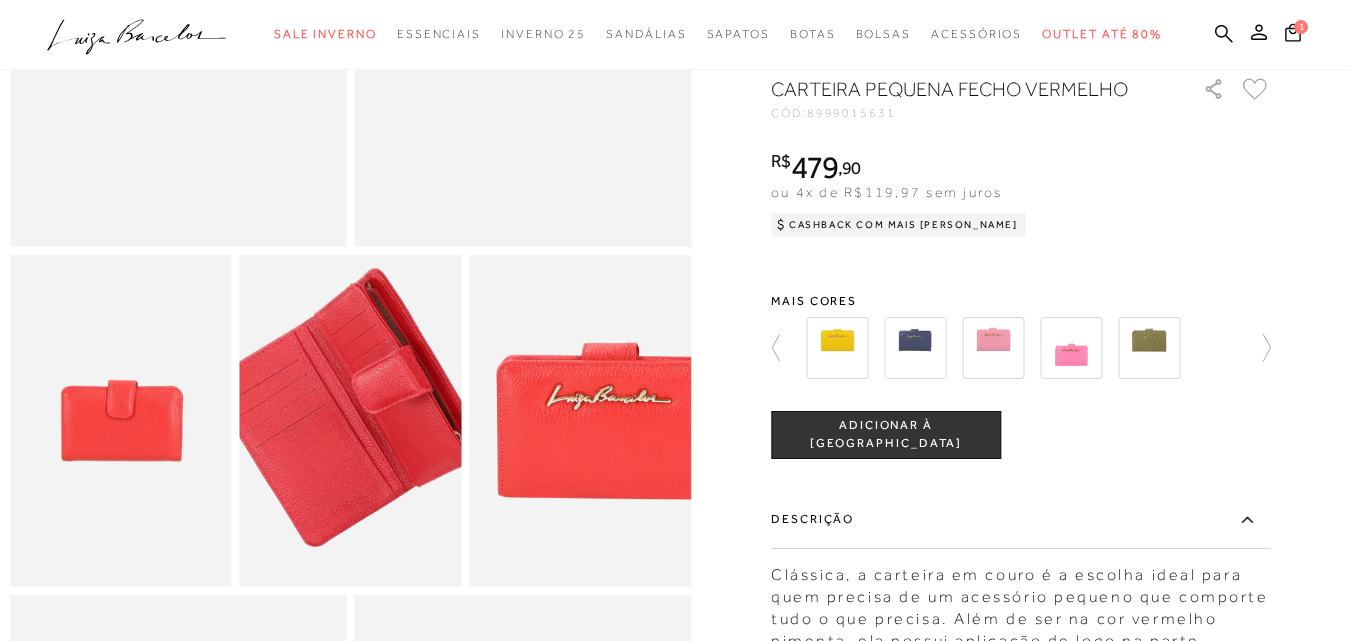 click at bounding box center (339, 406) 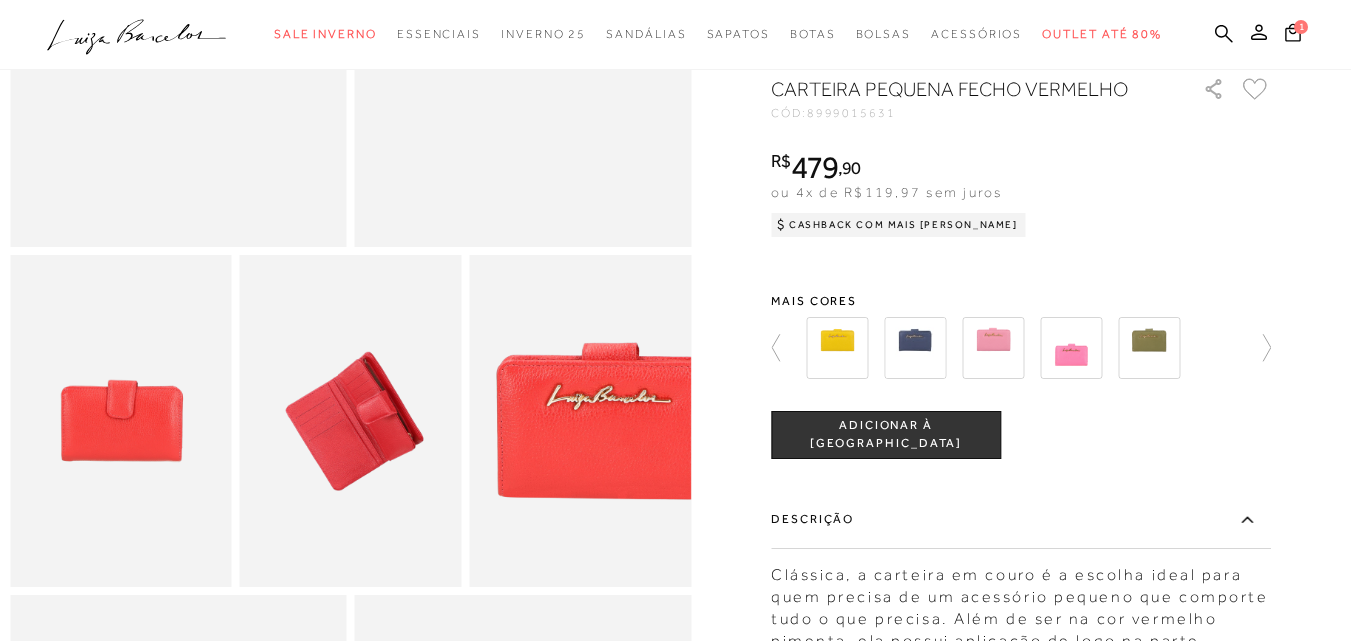 click on "ADICIONAR À [GEOGRAPHIC_DATA]" at bounding box center [886, 435] 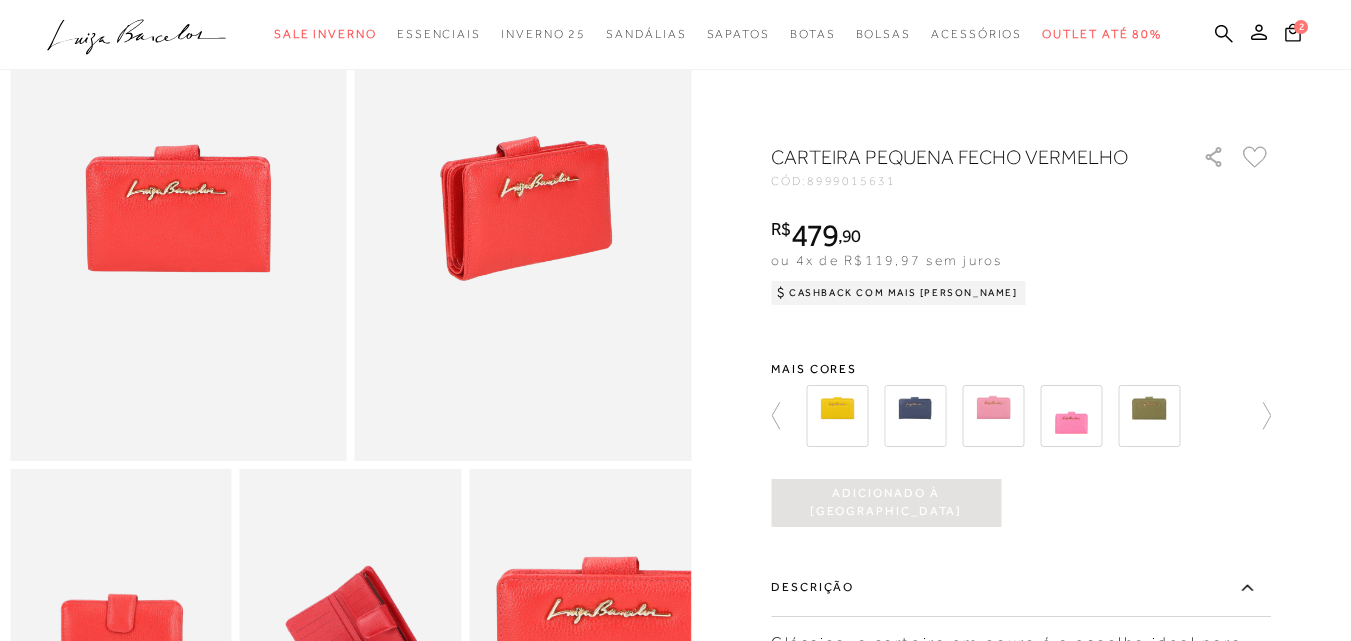 scroll, scrollTop: 0, scrollLeft: 0, axis: both 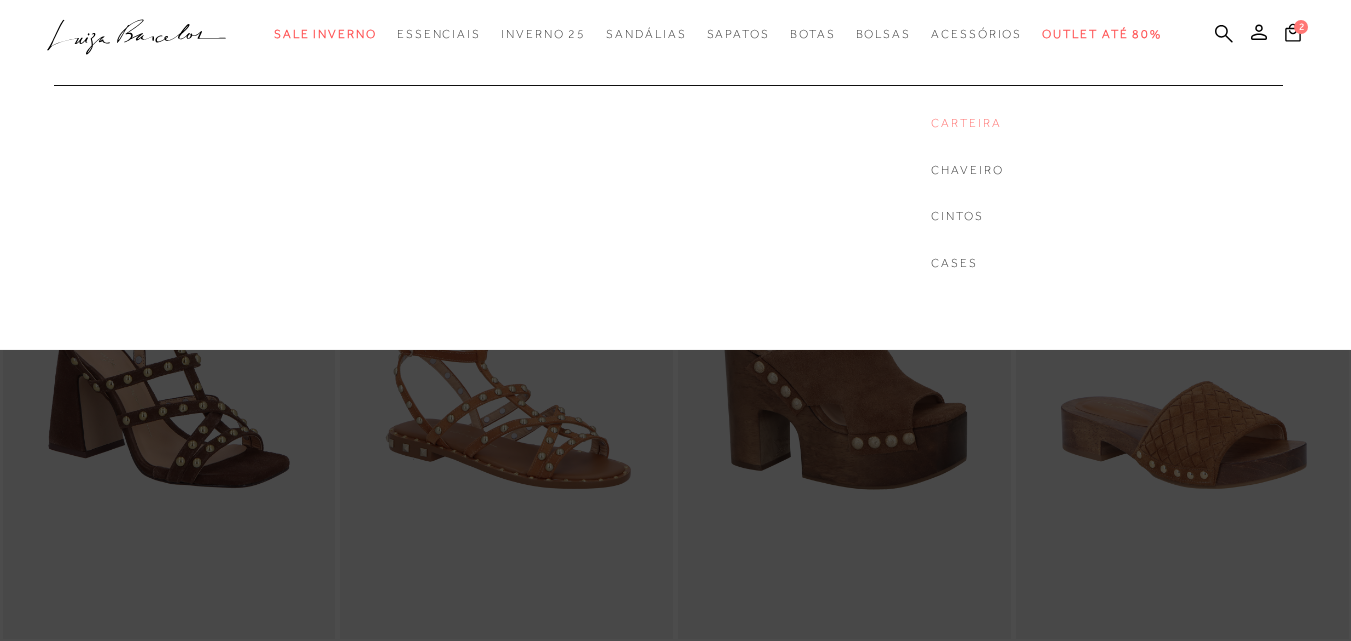 click on "Carteira" at bounding box center (967, 123) 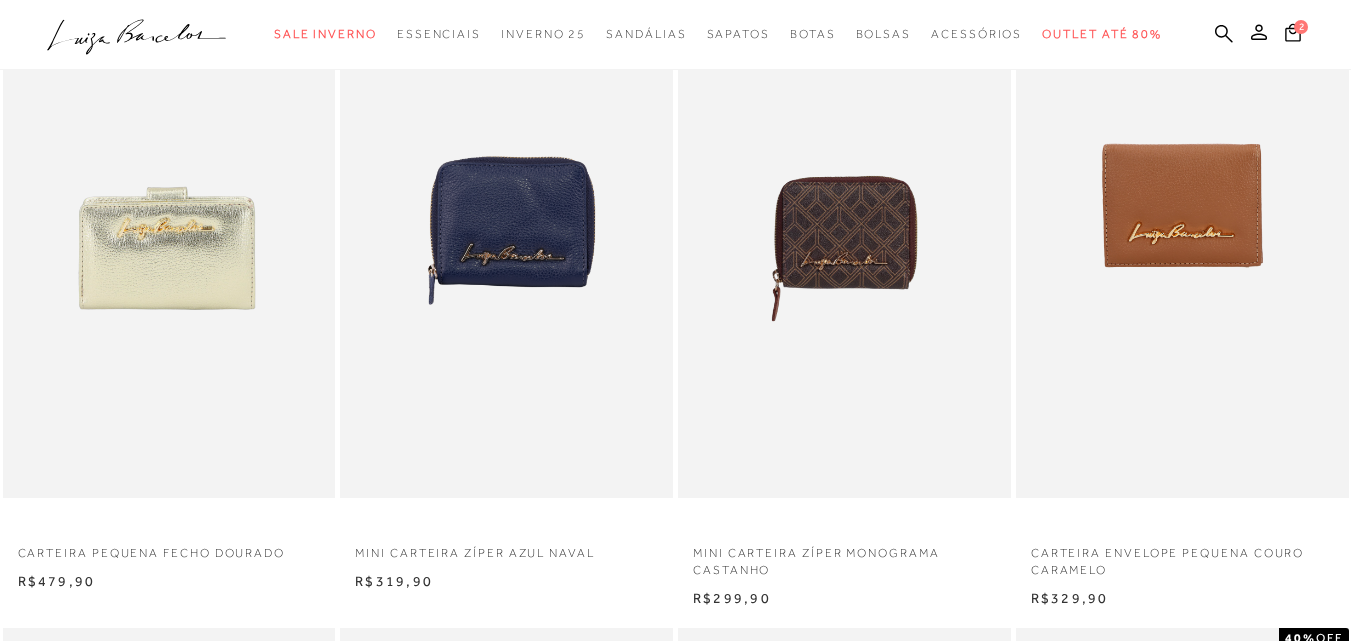 scroll, scrollTop: 1000, scrollLeft: 0, axis: vertical 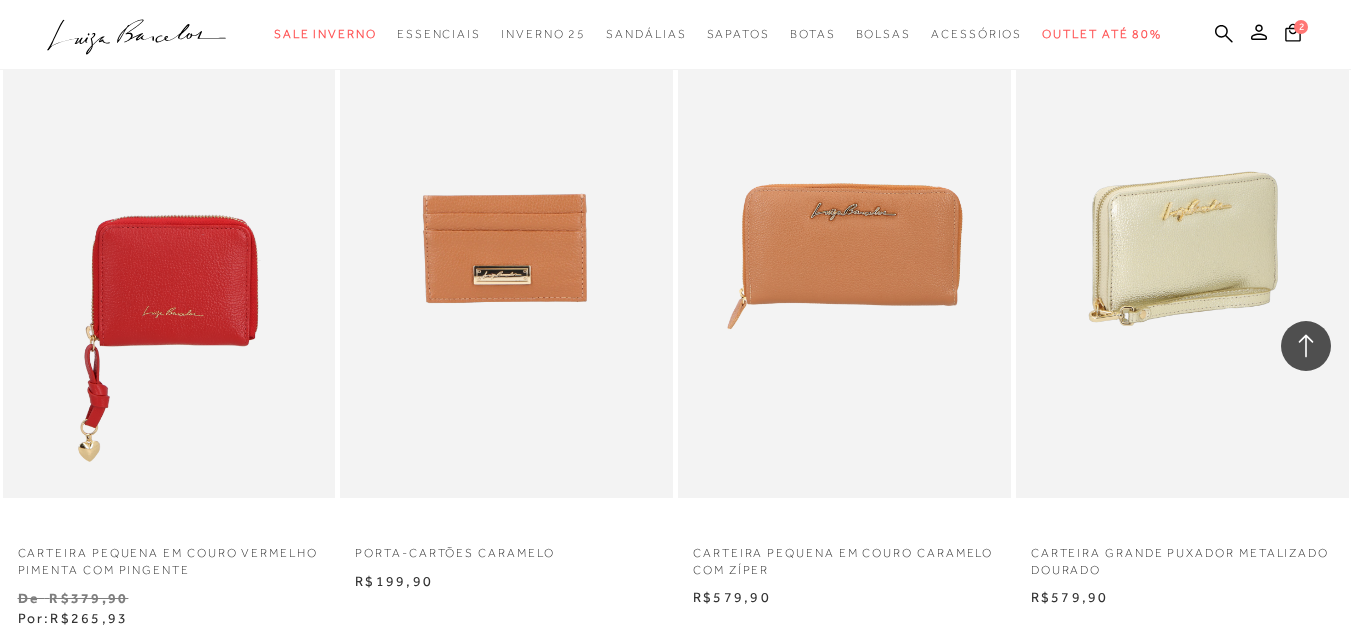 click at bounding box center [1183, 248] 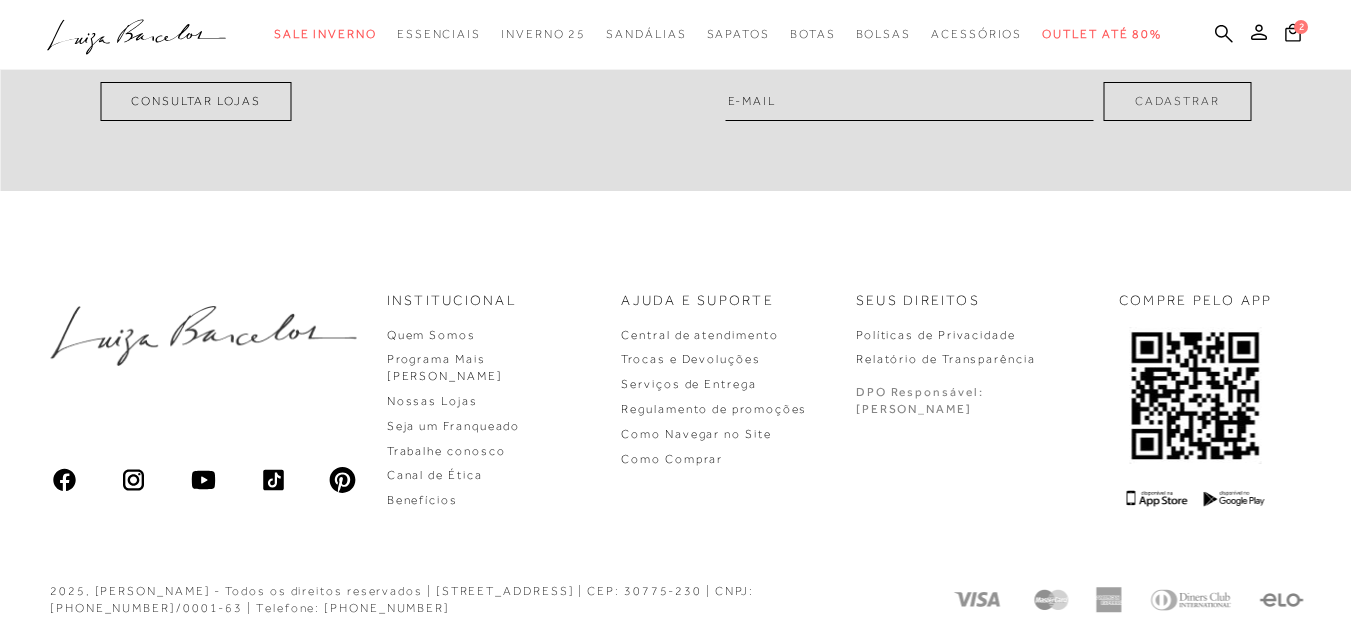 scroll, scrollTop: 433, scrollLeft: 0, axis: vertical 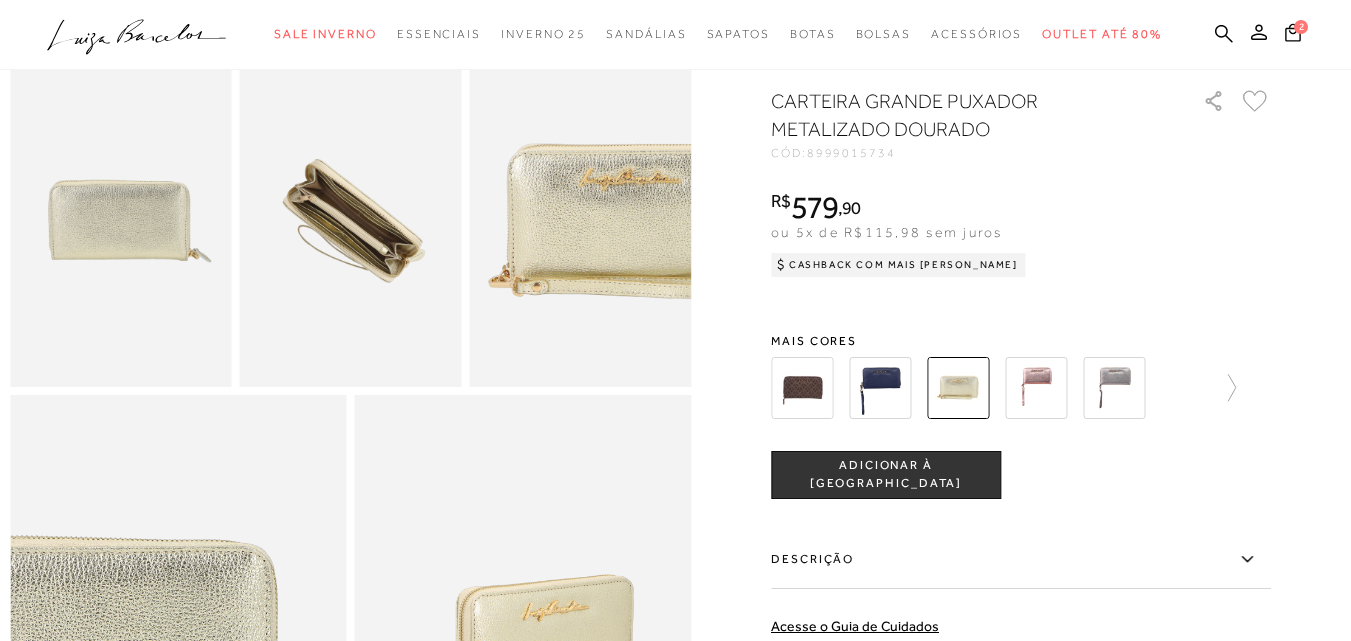 click at bounding box center [351, 221] 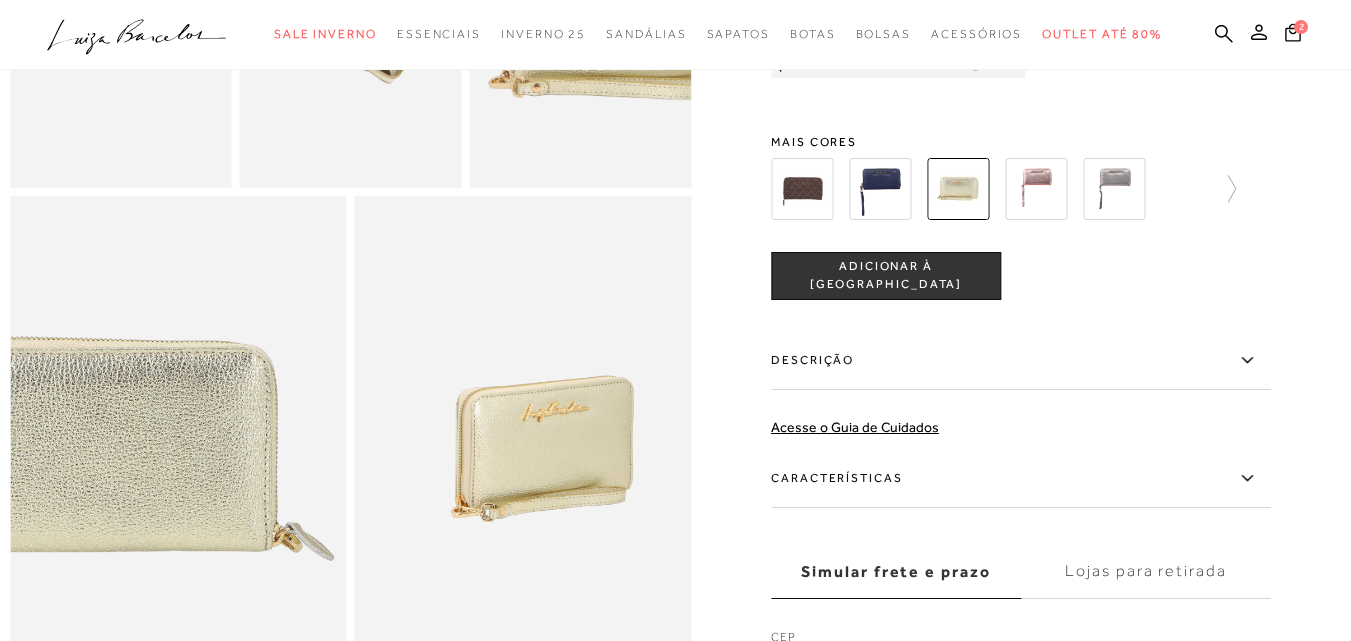 scroll, scrollTop: 800, scrollLeft: 0, axis: vertical 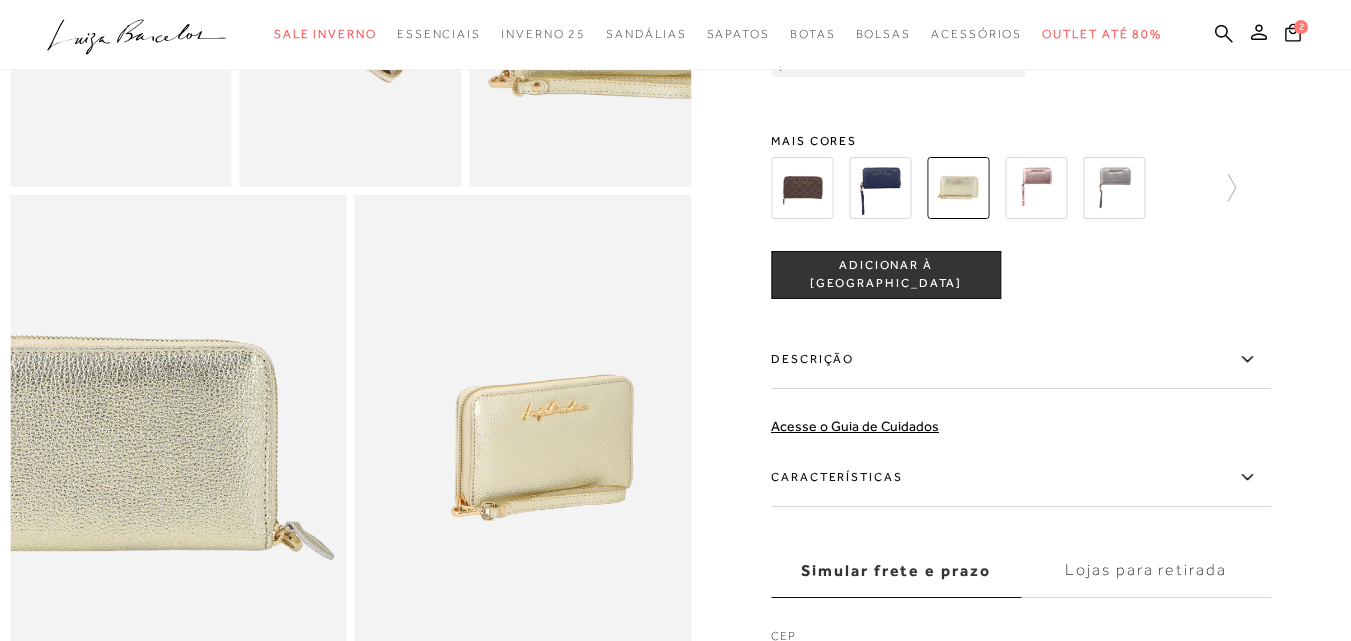 click on "Características" at bounding box center (1021, 478) 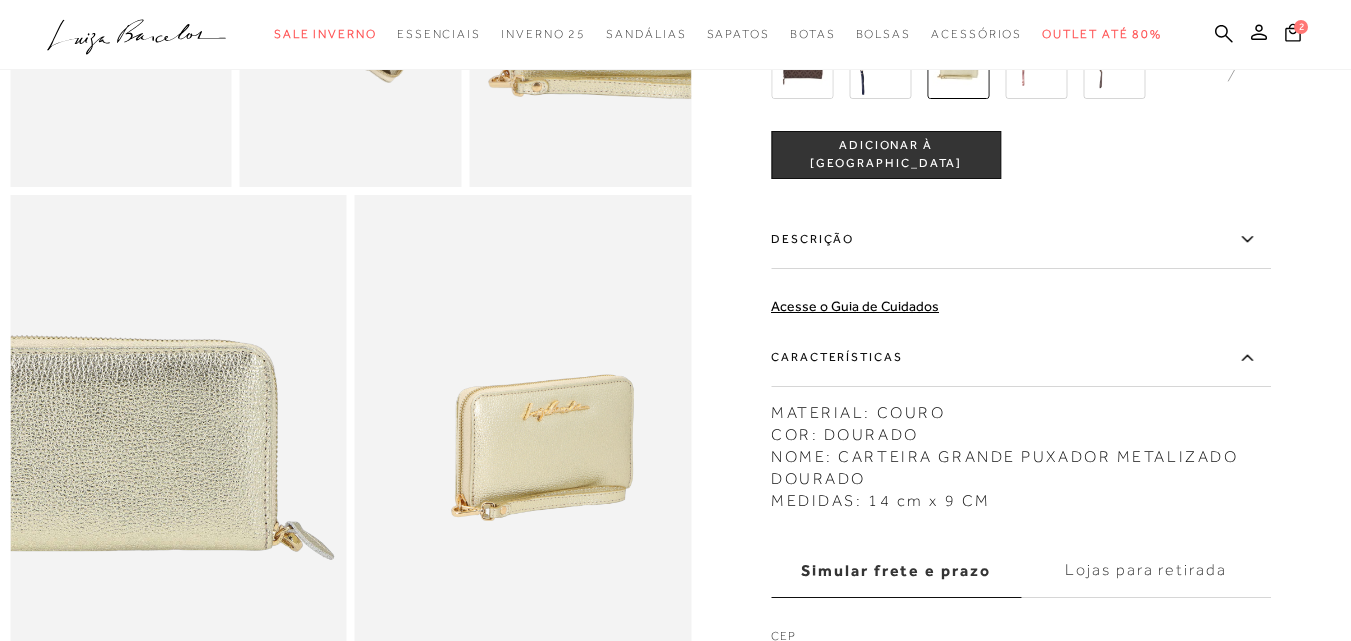 scroll, scrollTop: 700, scrollLeft: 0, axis: vertical 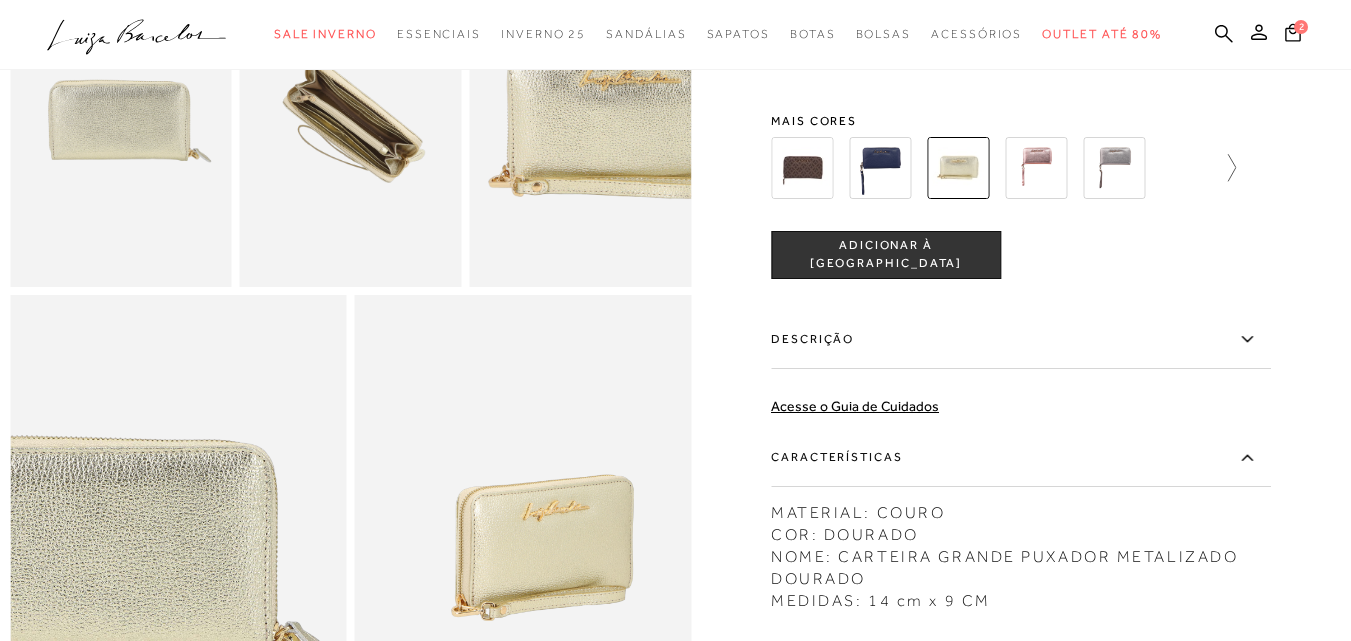 click 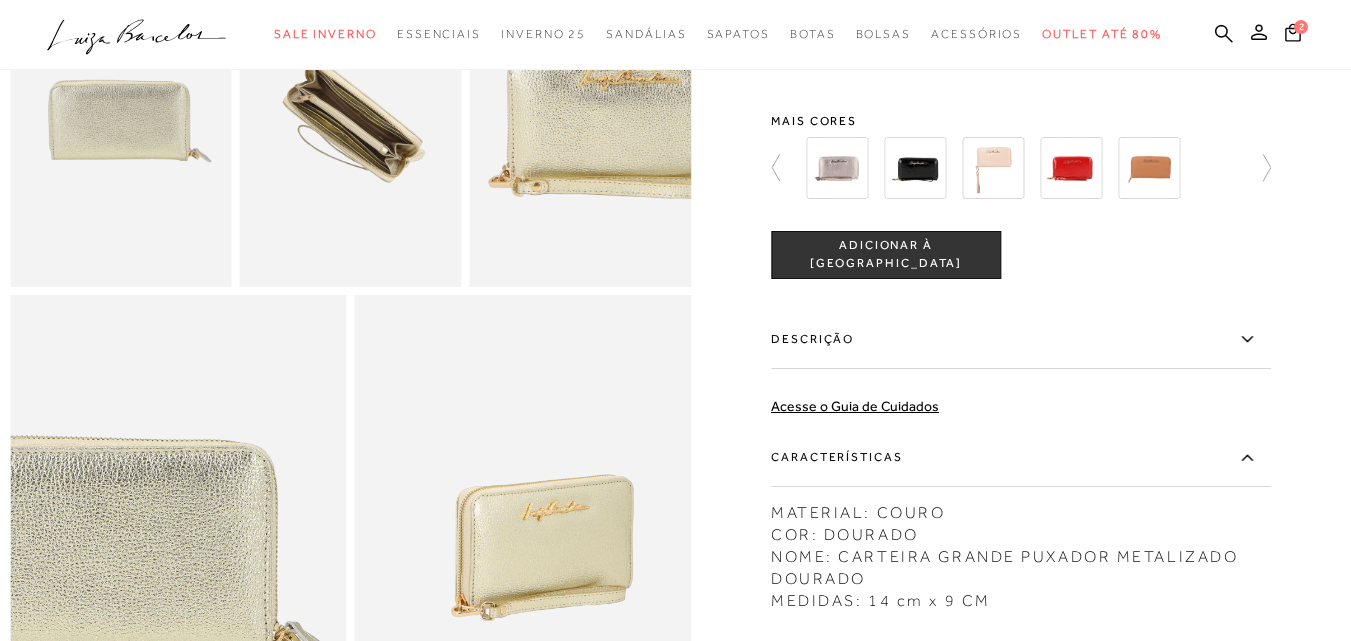 click at bounding box center (1071, 168) 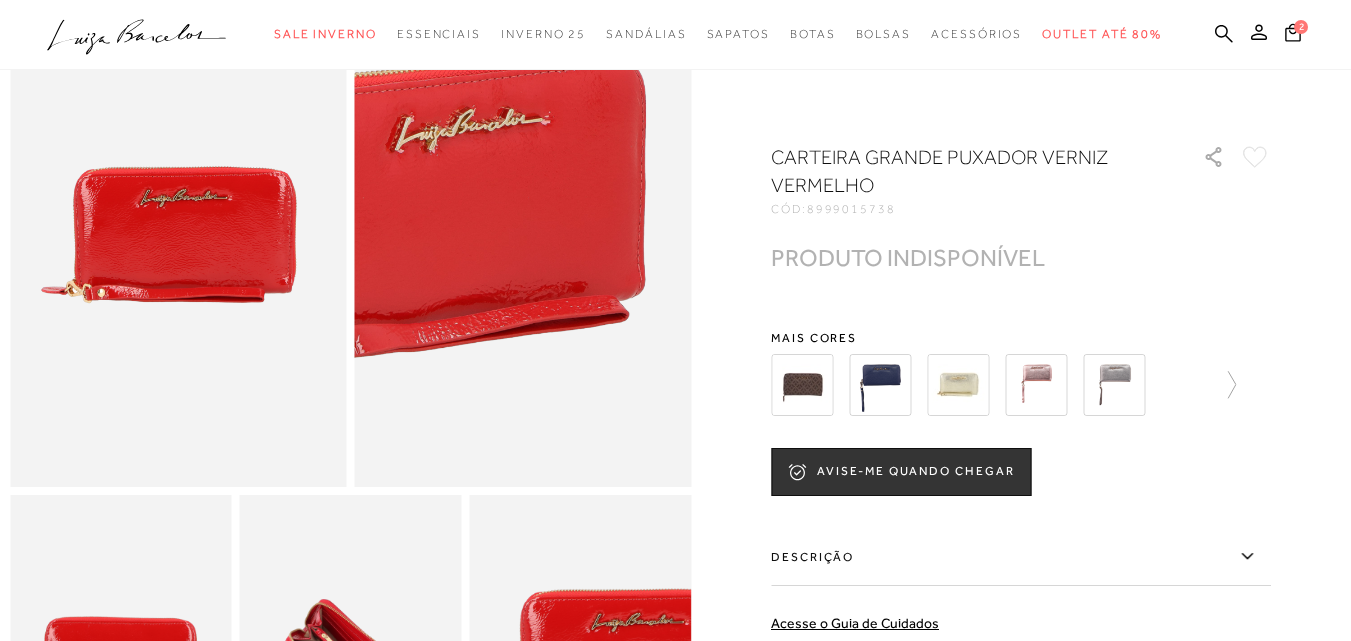 scroll, scrollTop: 400, scrollLeft: 0, axis: vertical 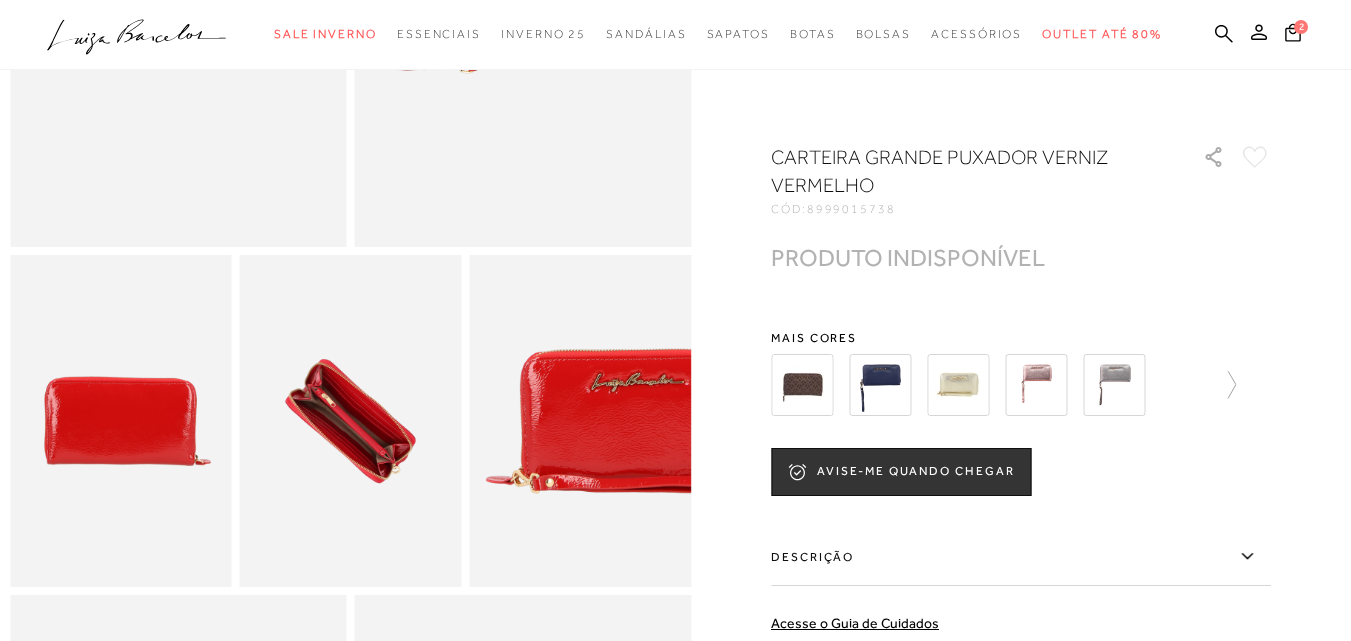 click at bounding box center [351, 421] 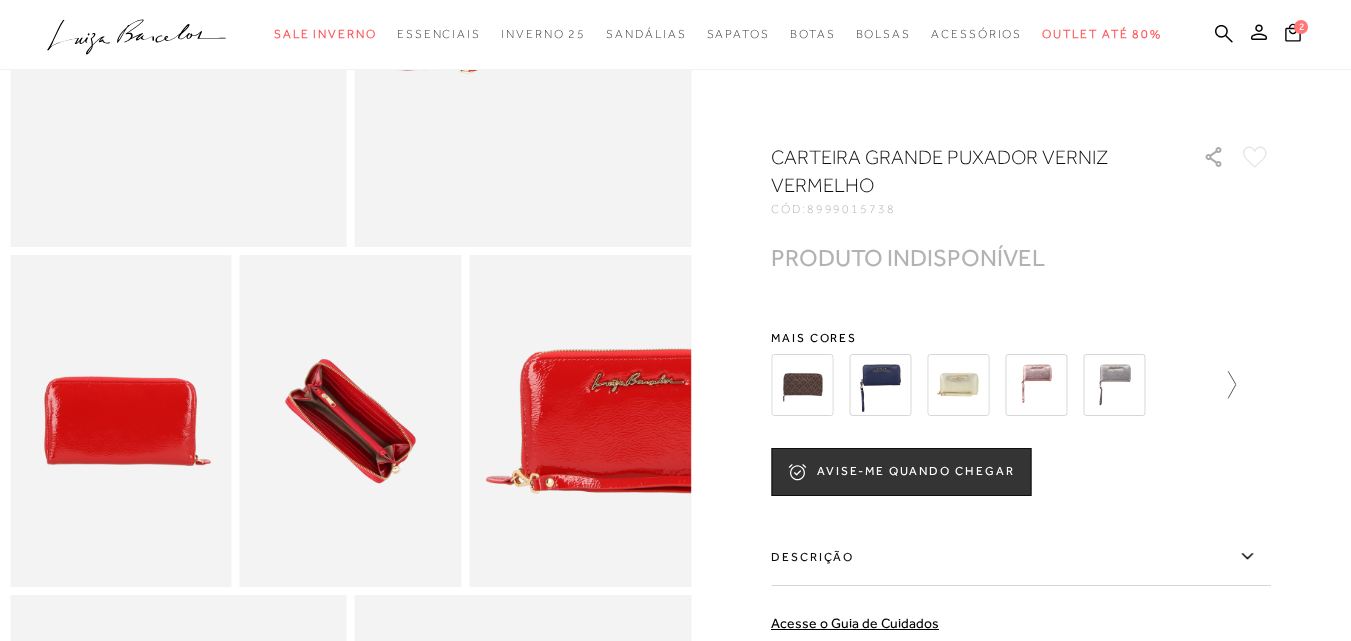 click 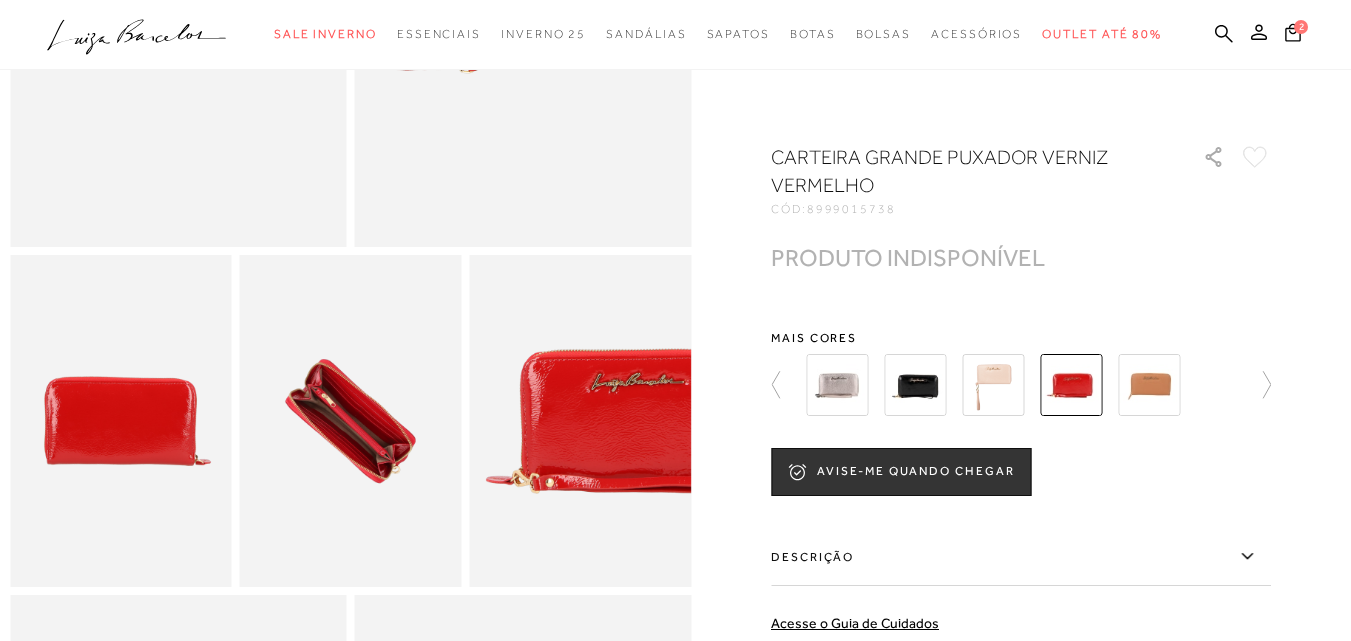 click at bounding box center [993, 385] 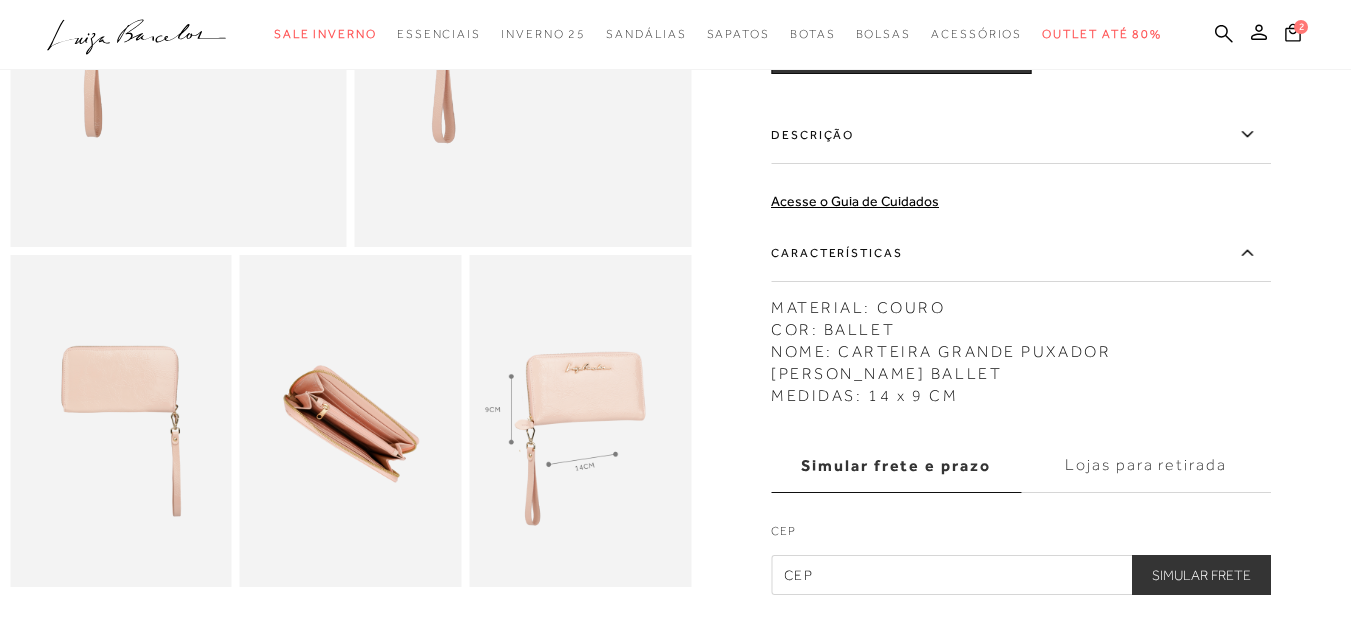 scroll, scrollTop: 0, scrollLeft: 0, axis: both 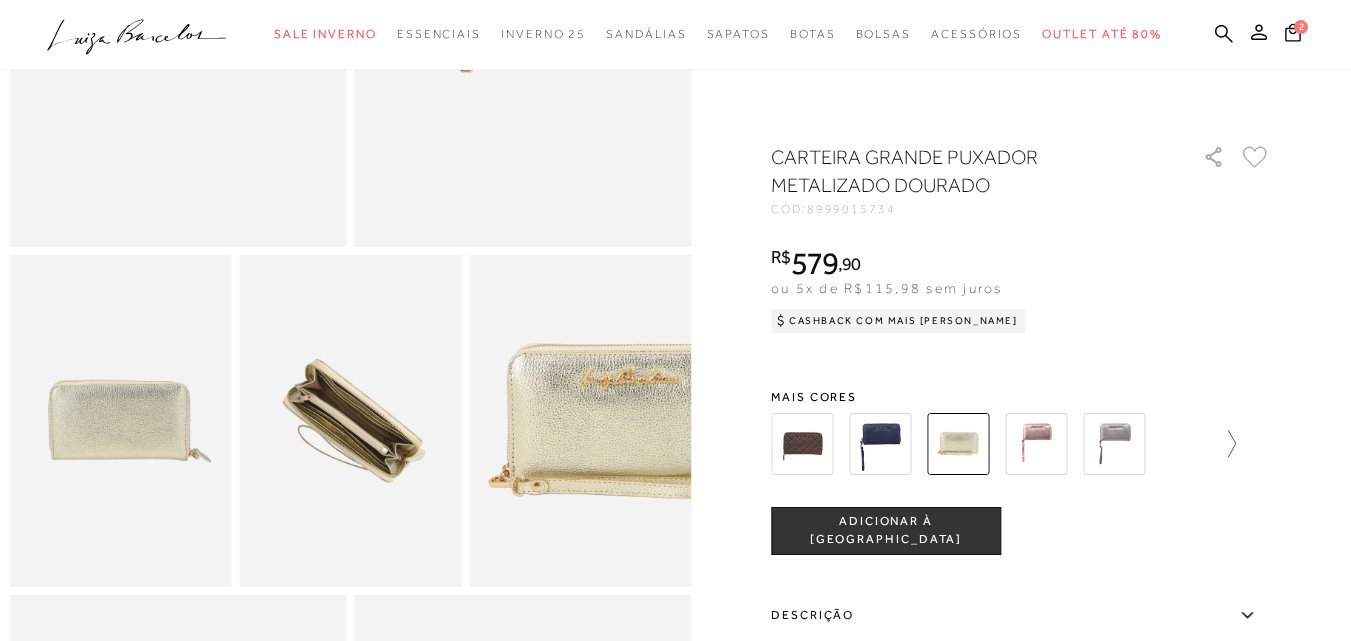 click 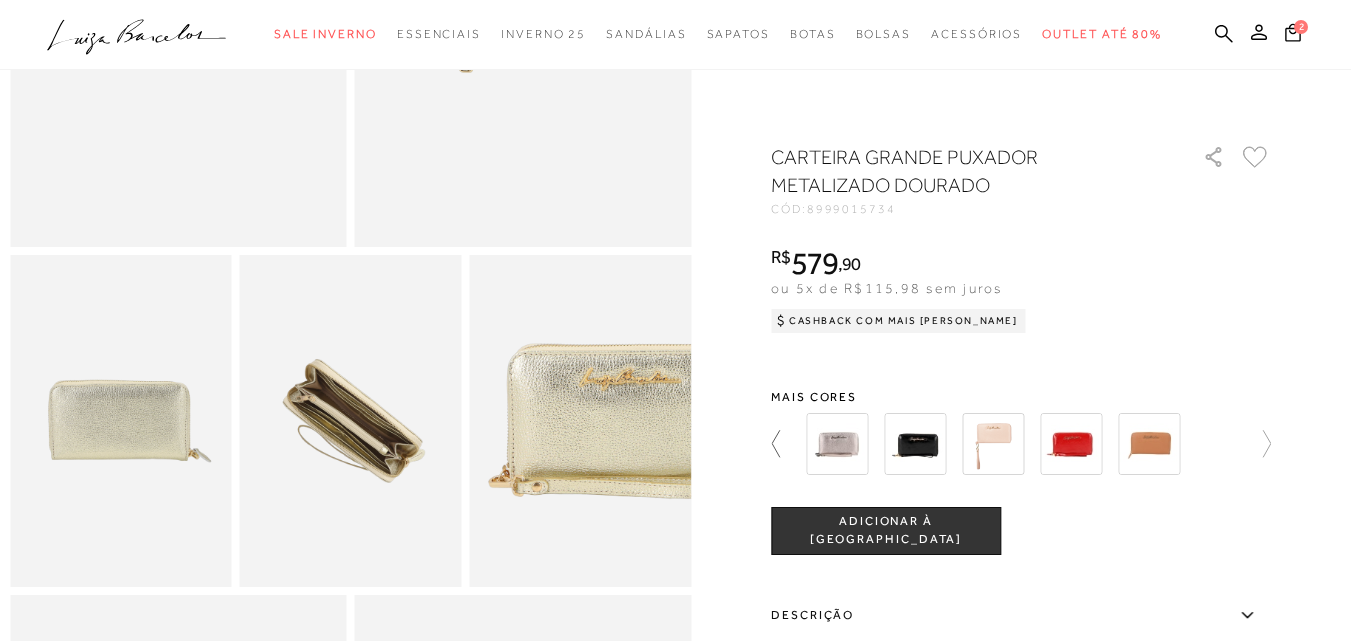 click 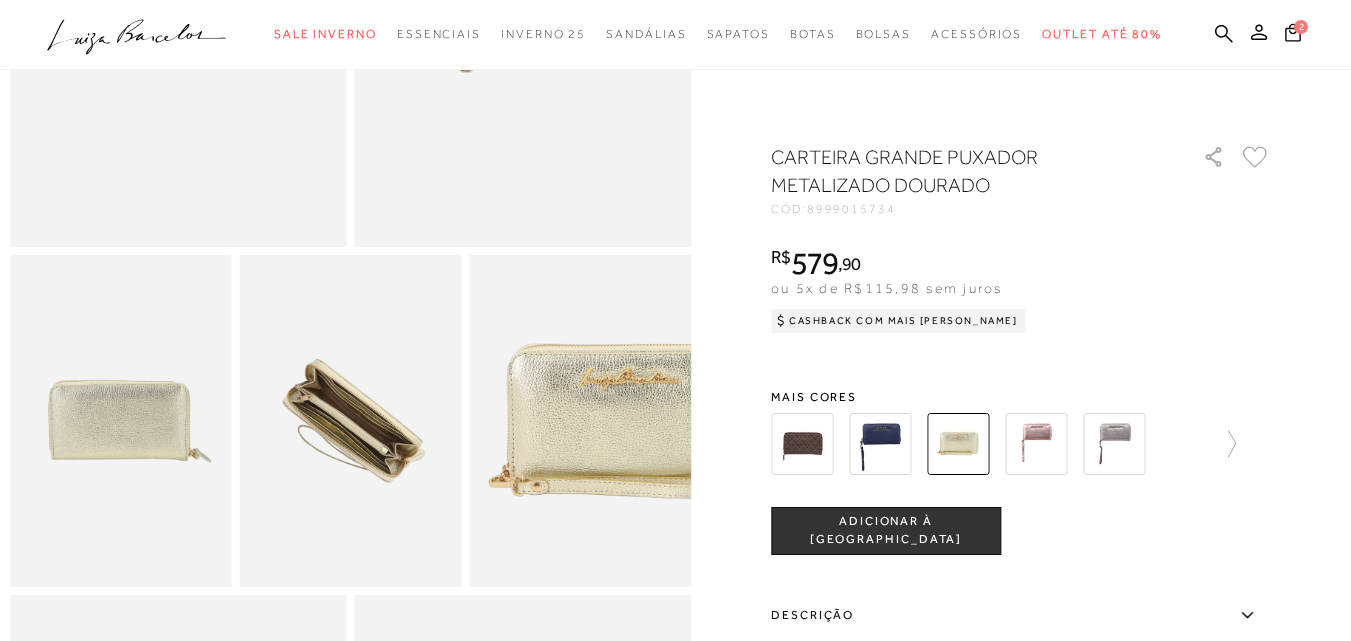 click at bounding box center [351, 421] 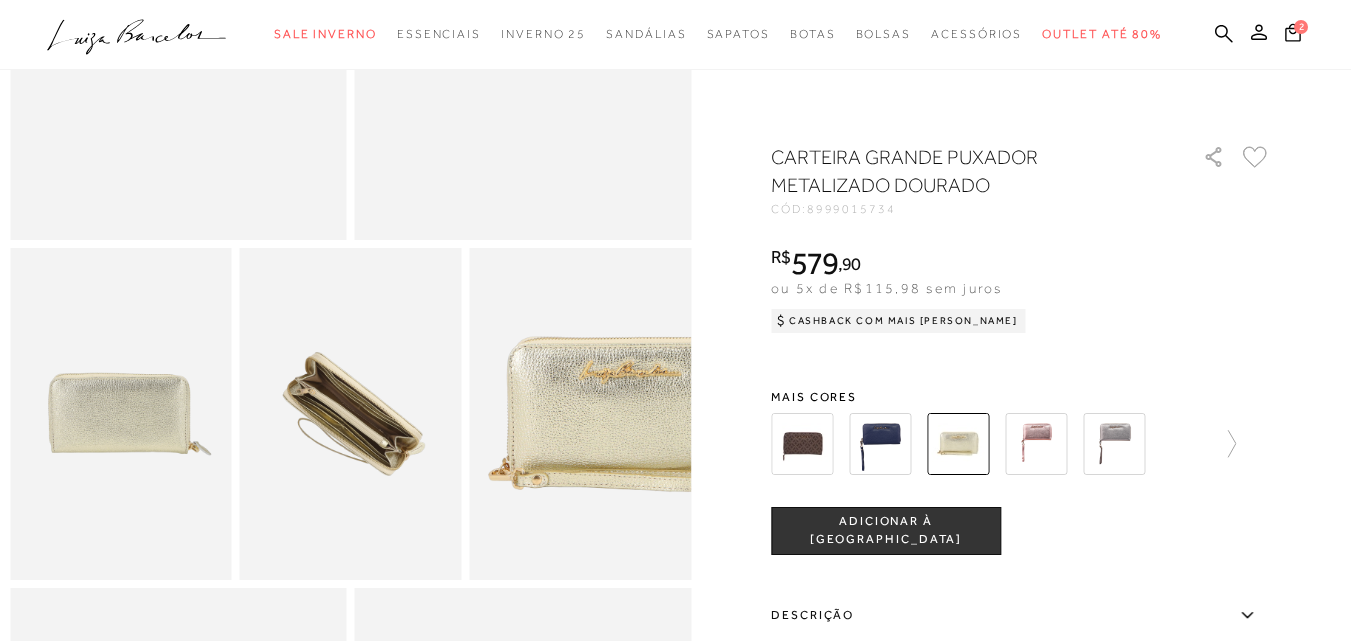 scroll, scrollTop: 400, scrollLeft: 0, axis: vertical 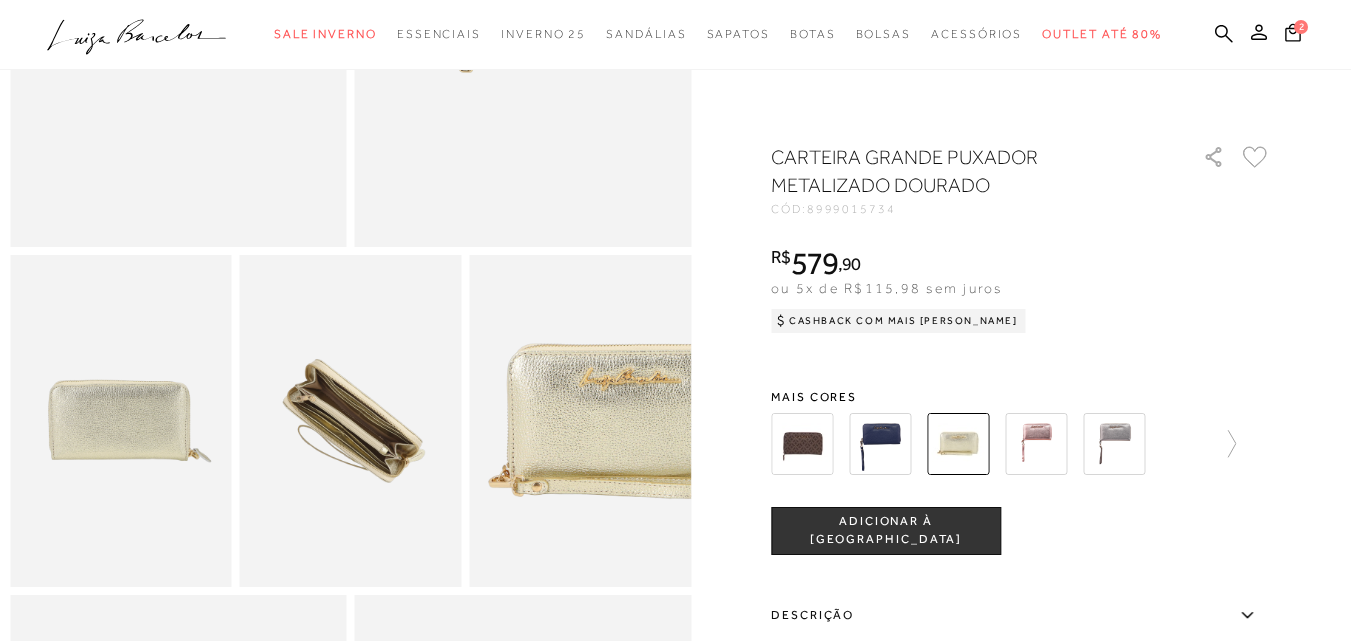 click on "ADICIONAR À [GEOGRAPHIC_DATA]" at bounding box center (886, 530) 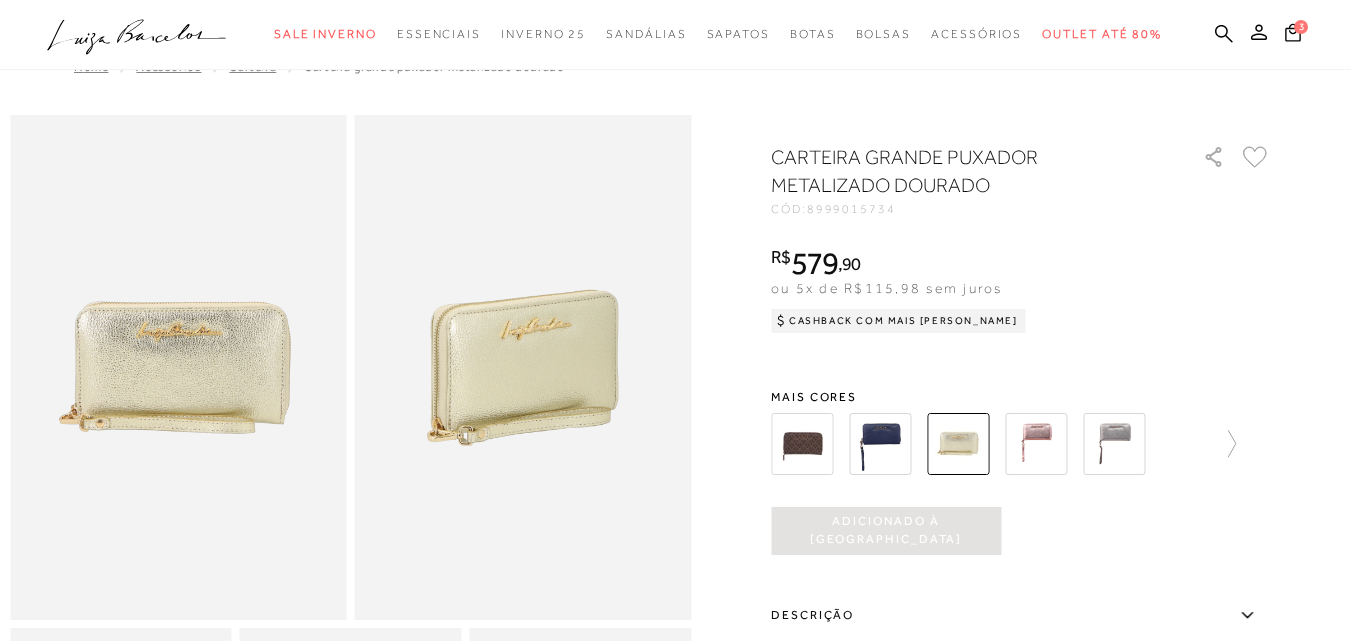 scroll, scrollTop: 0, scrollLeft: 0, axis: both 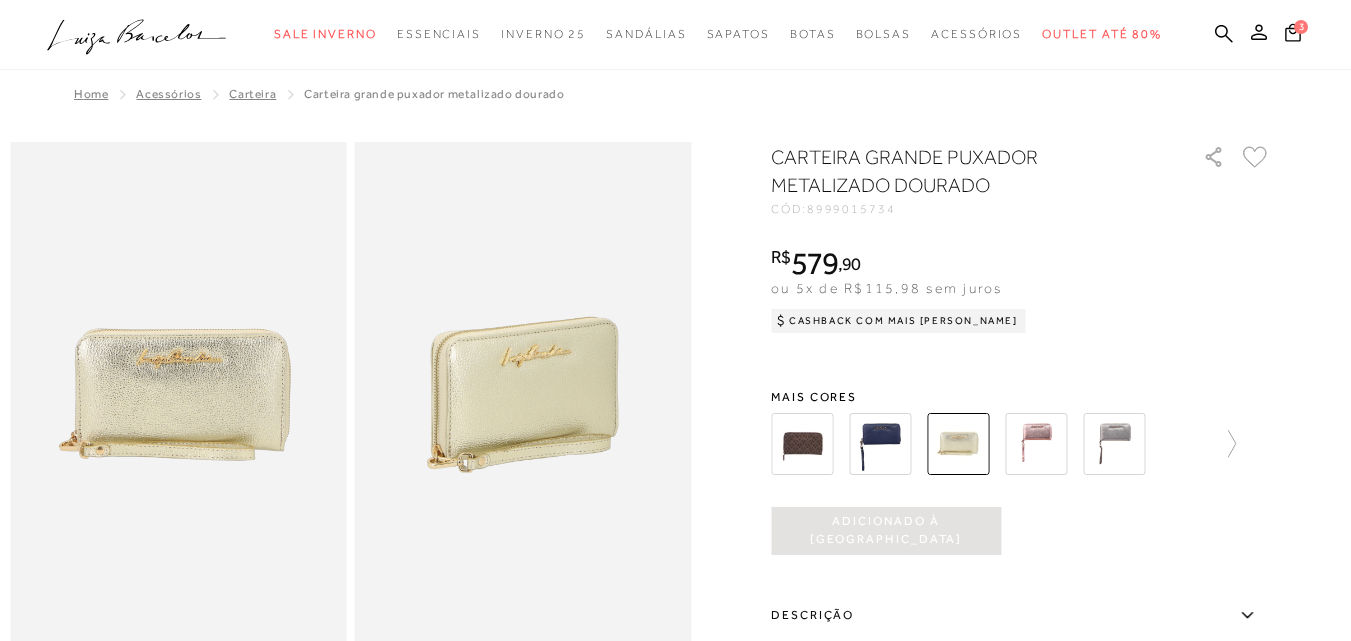 click at bounding box center [523, 394] 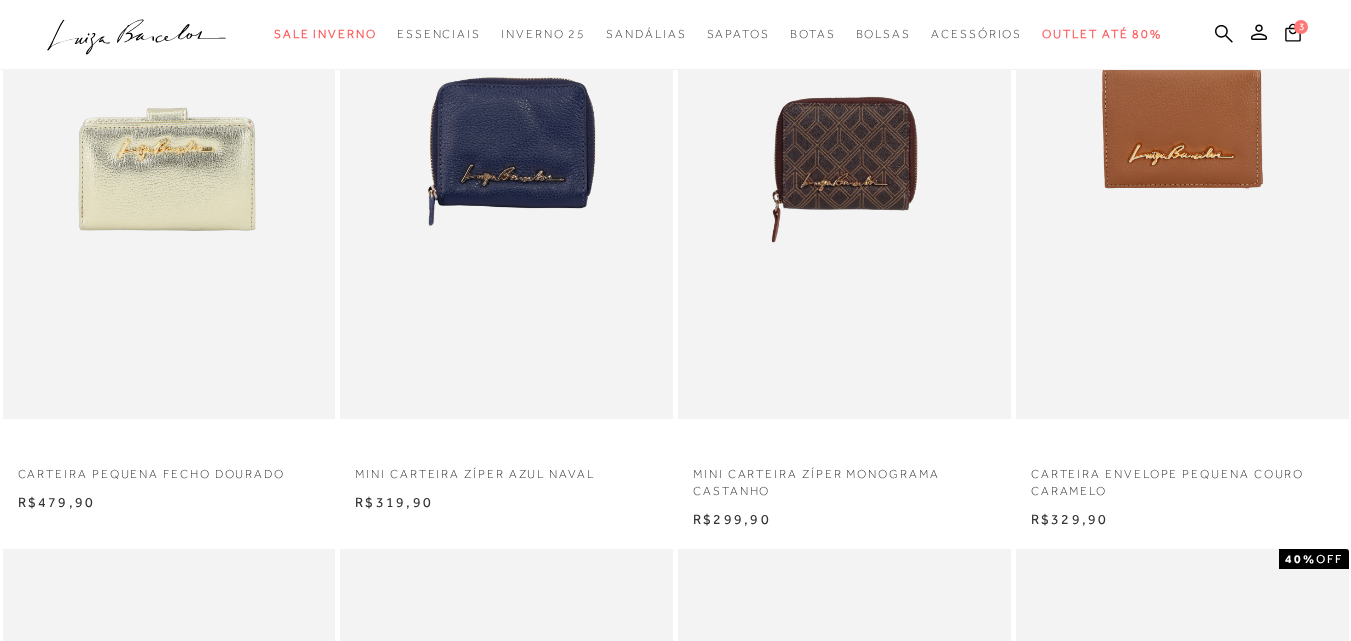 scroll, scrollTop: 900, scrollLeft: 0, axis: vertical 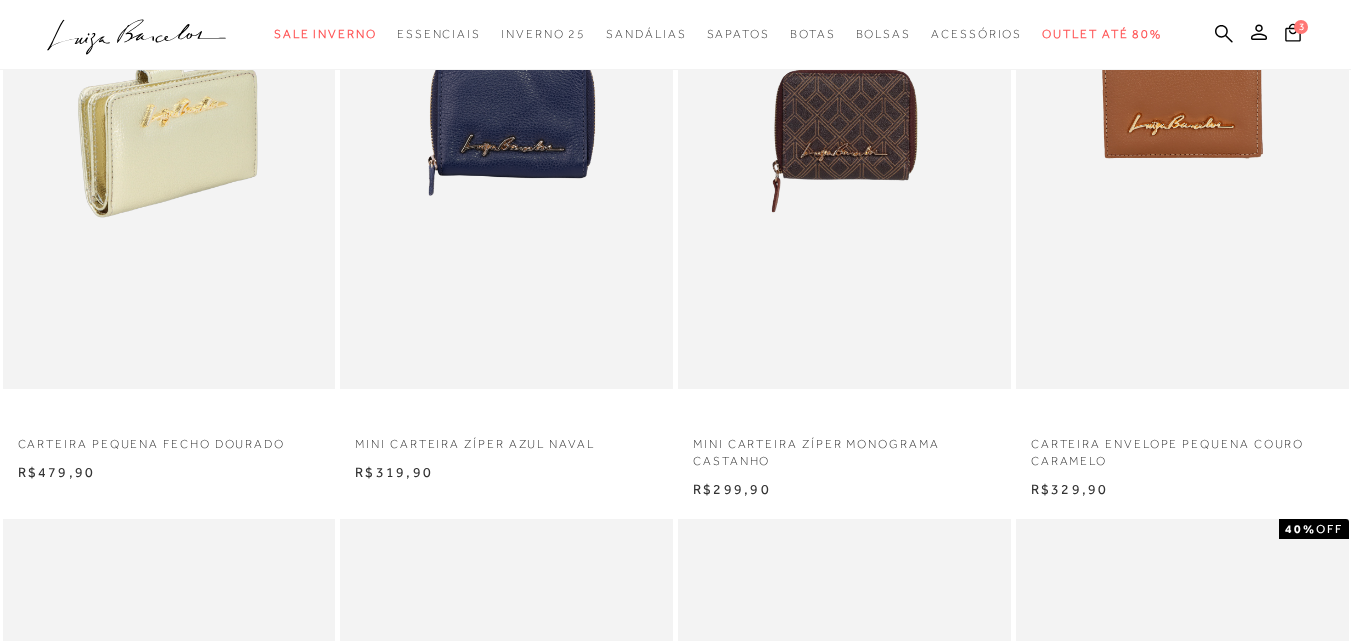 click at bounding box center [170, 139] 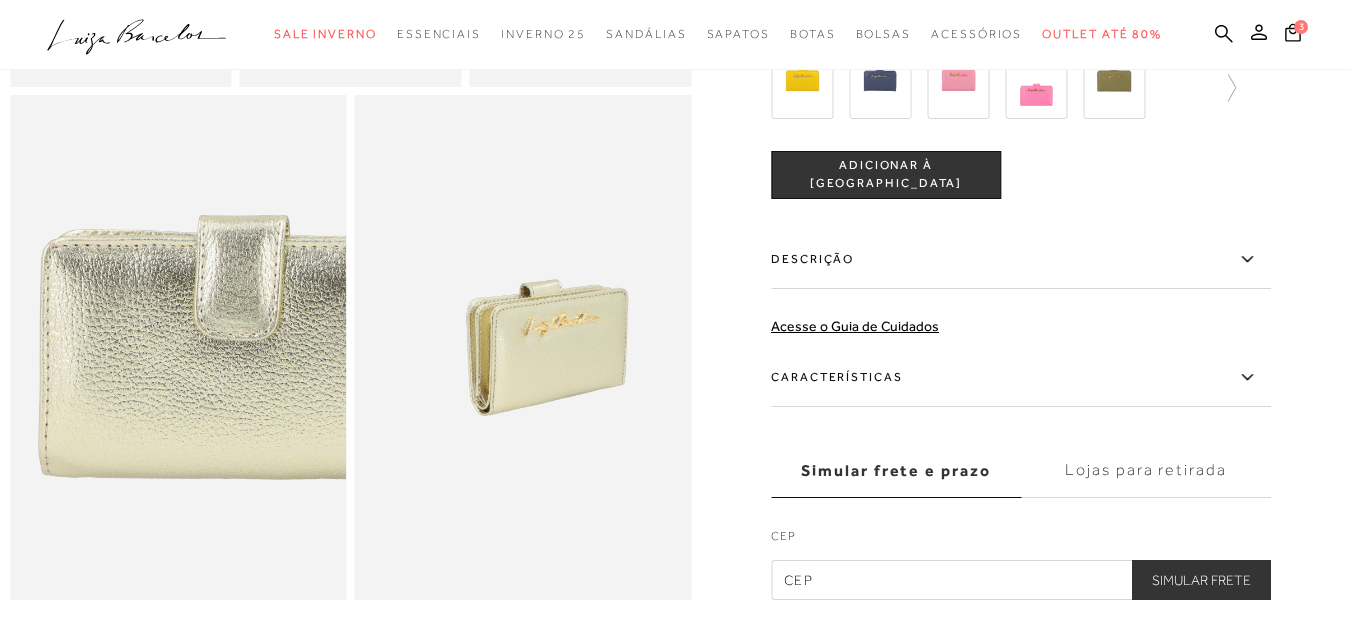 scroll, scrollTop: 1000, scrollLeft: 0, axis: vertical 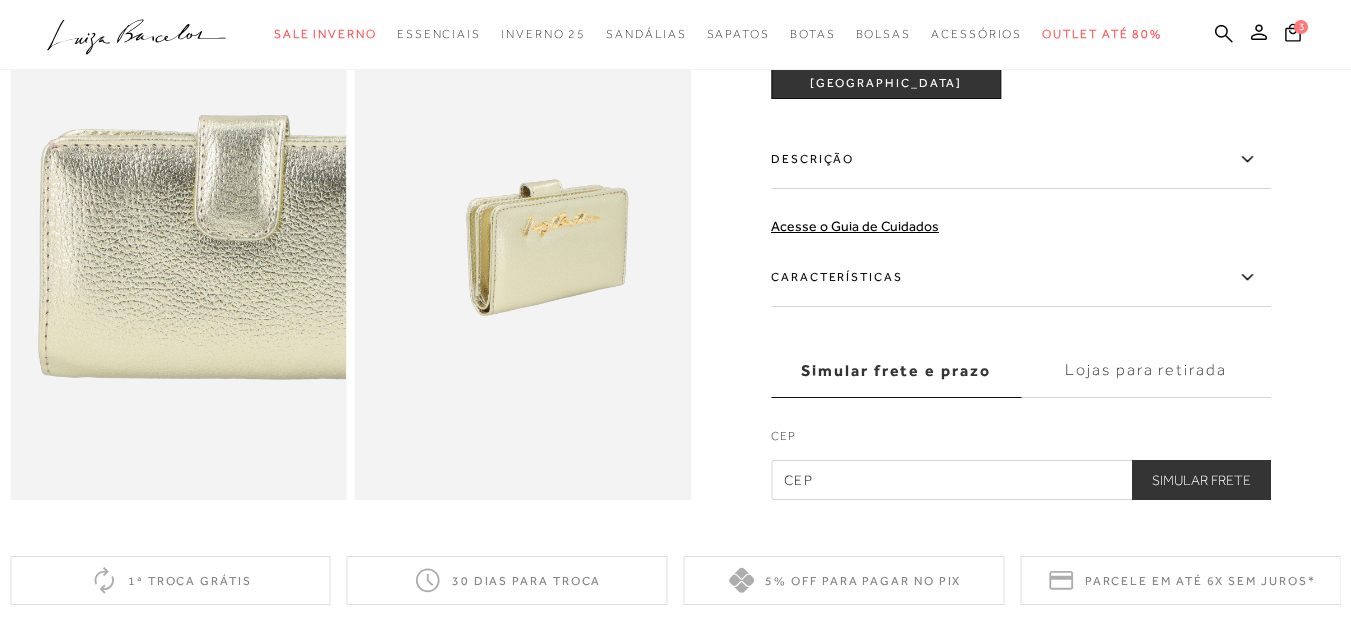 click on "Descrição" at bounding box center (1021, 160) 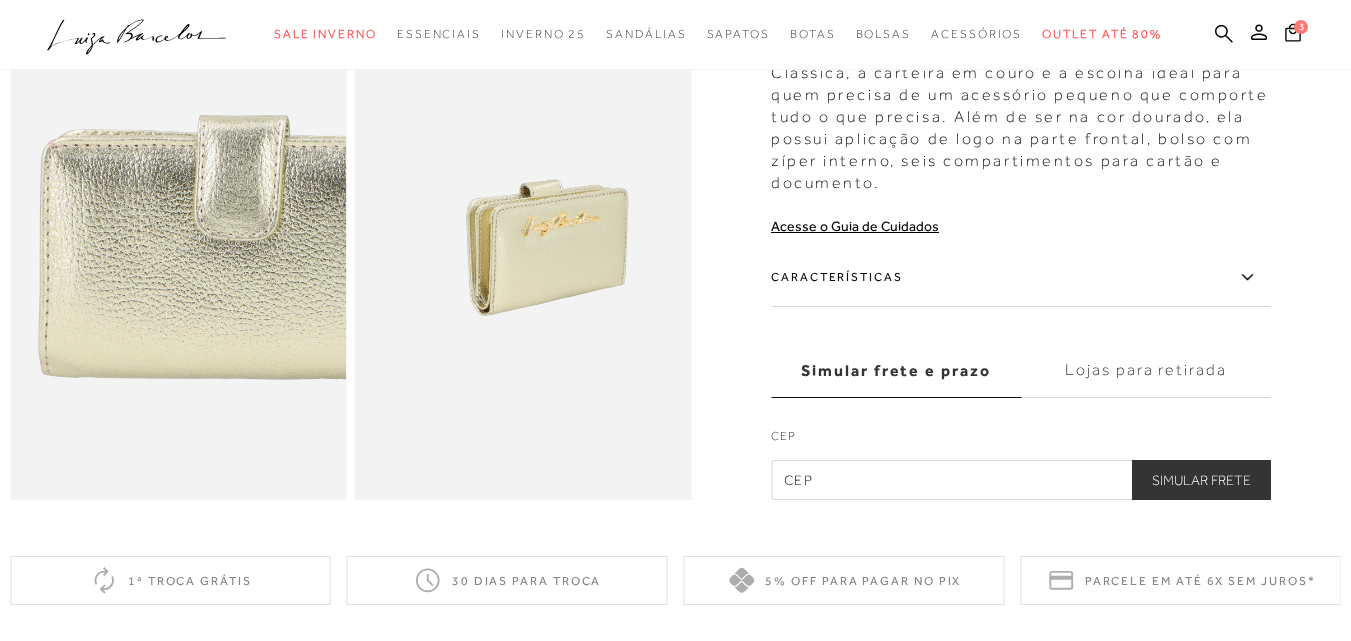 click on "Características" at bounding box center [1021, 278] 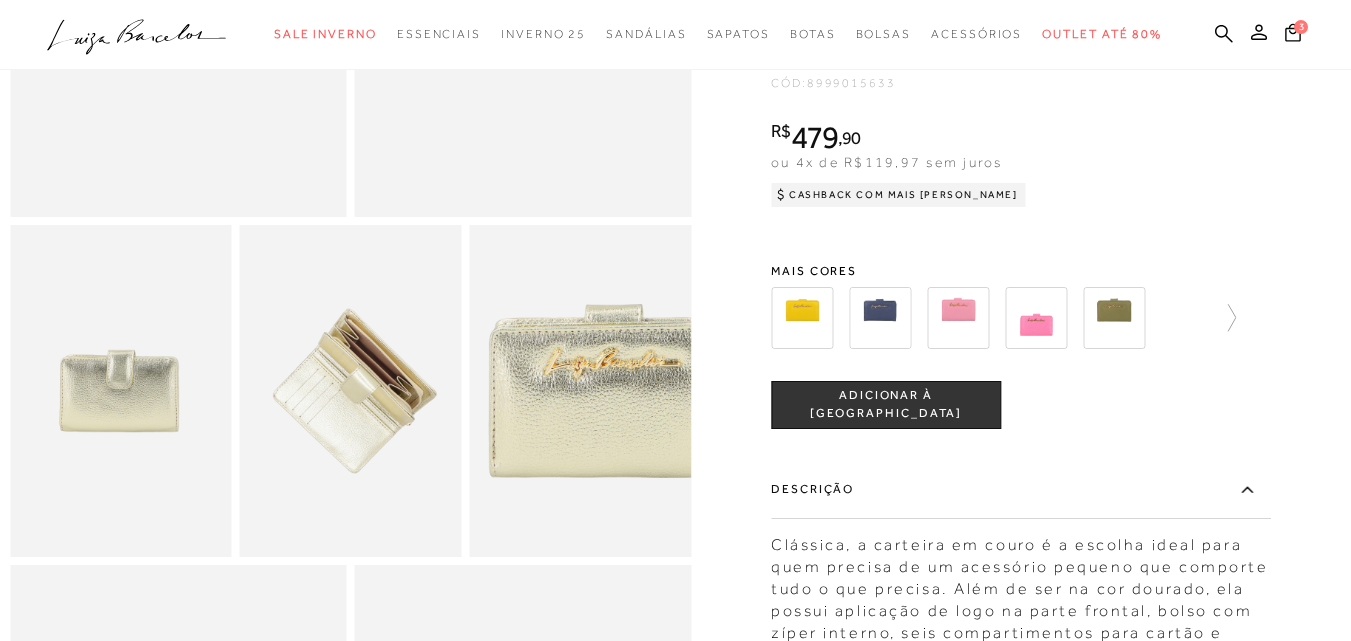 scroll, scrollTop: 400, scrollLeft: 0, axis: vertical 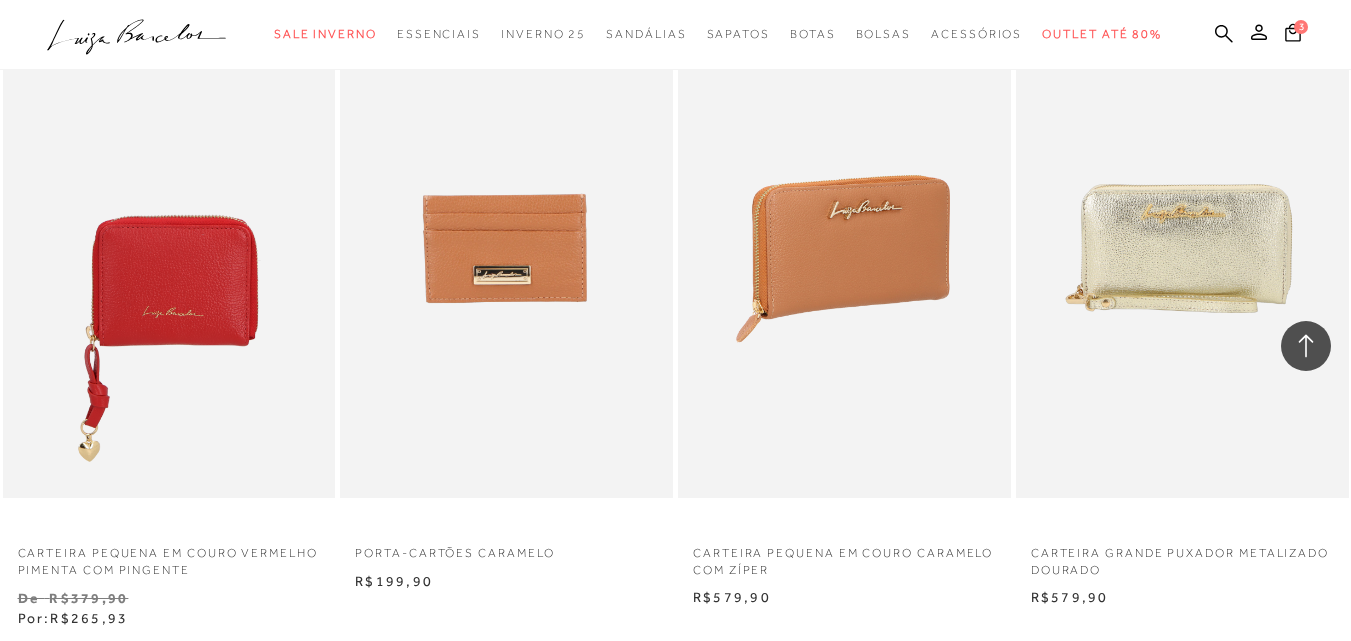 click at bounding box center (845, 248) 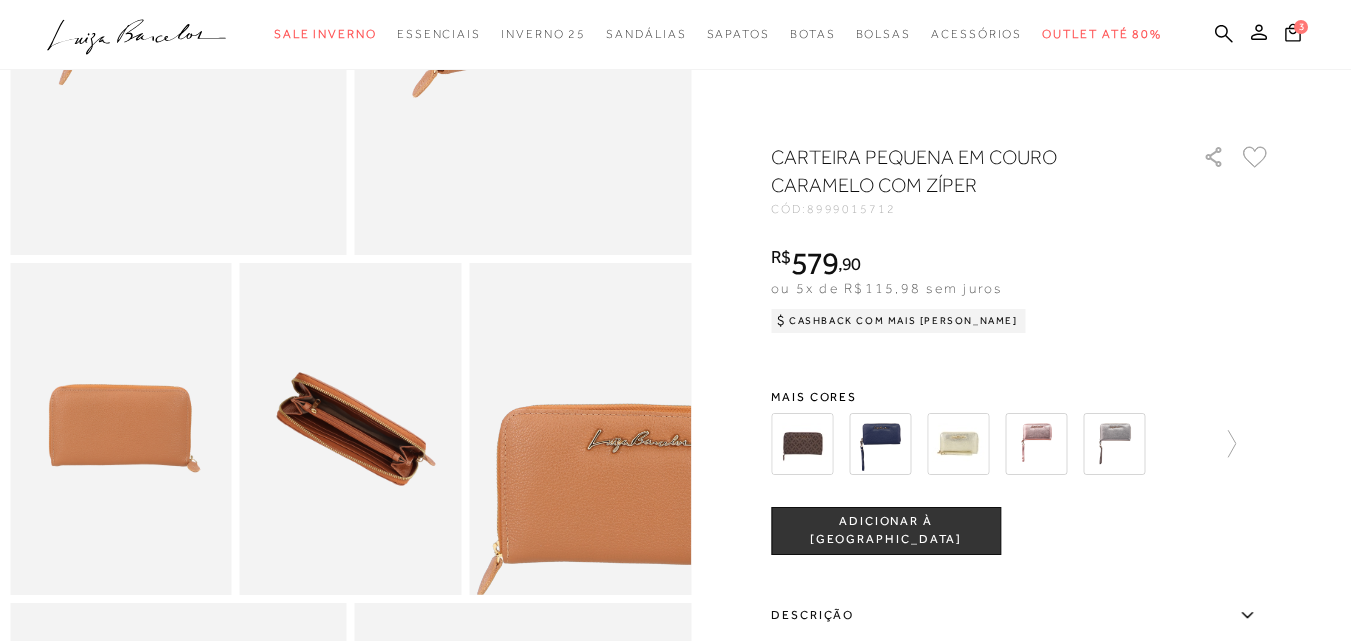 scroll, scrollTop: 500, scrollLeft: 0, axis: vertical 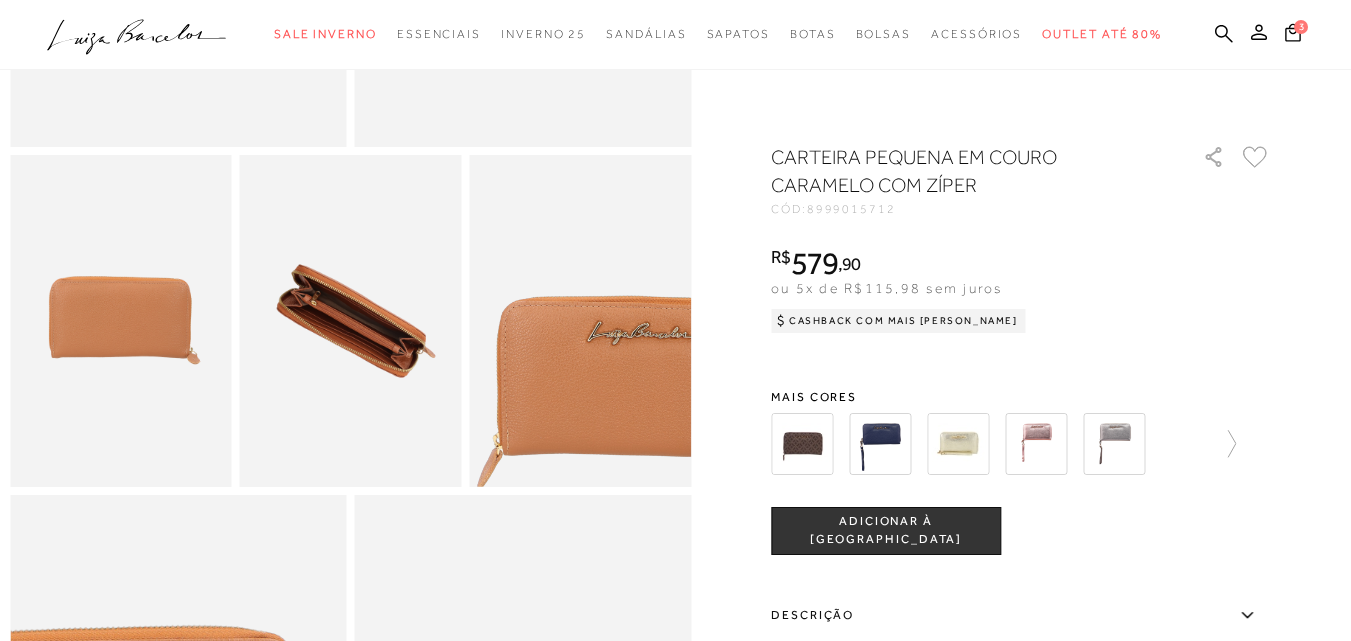 click at bounding box center [351, 321] 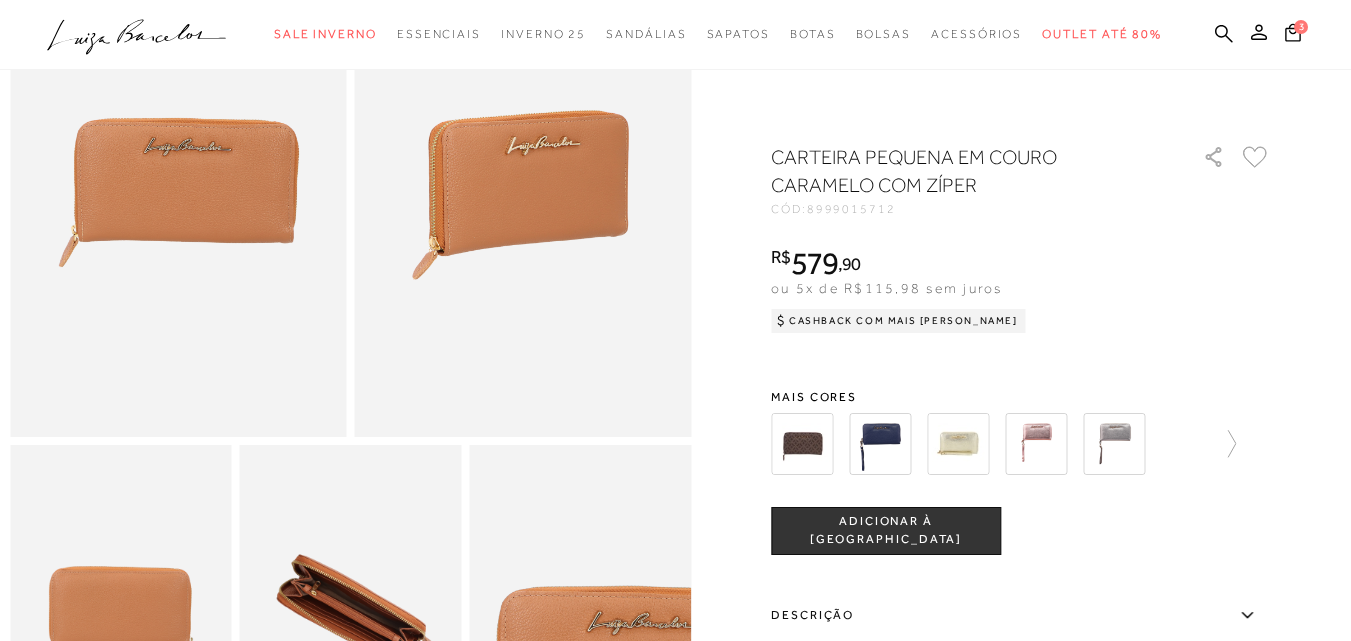 scroll, scrollTop: 200, scrollLeft: 0, axis: vertical 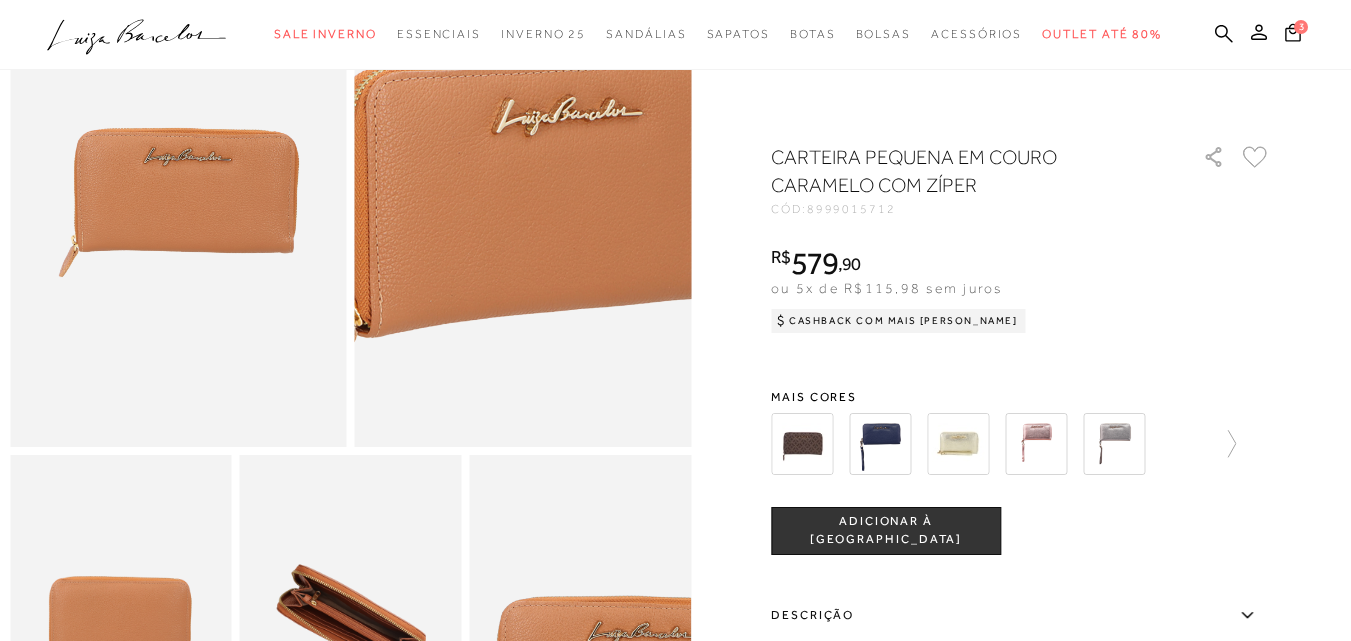 click at bounding box center [527, 195] 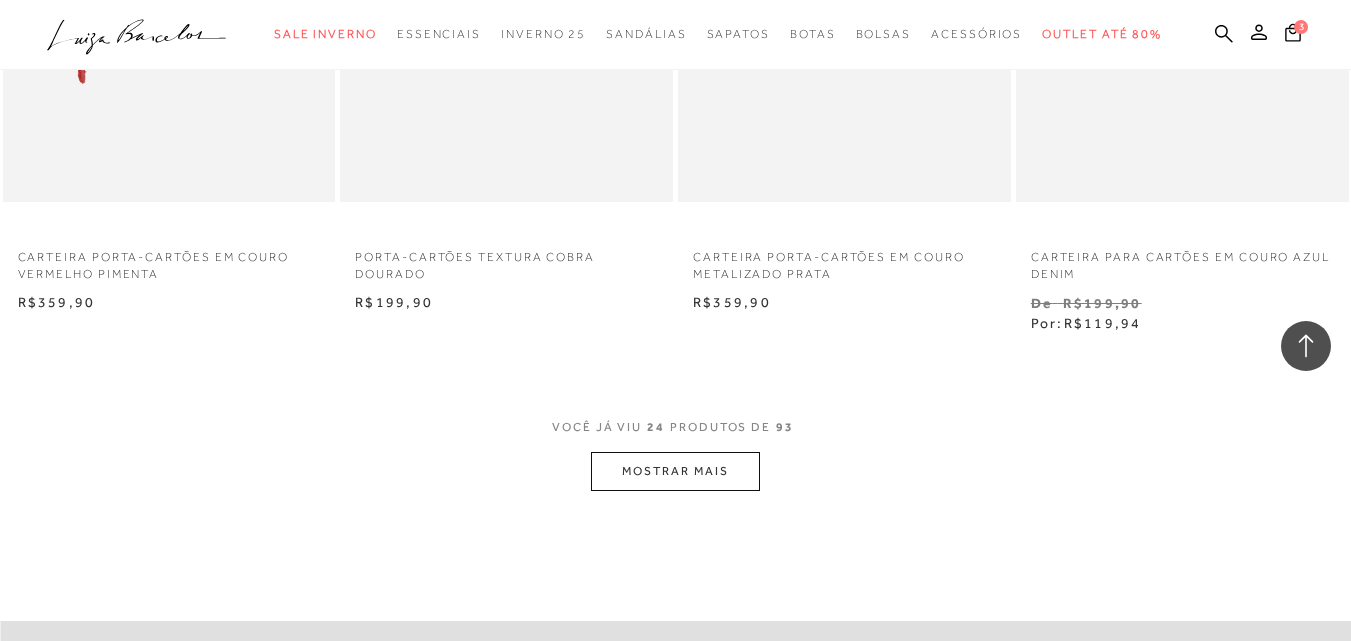 scroll, scrollTop: 3700, scrollLeft: 0, axis: vertical 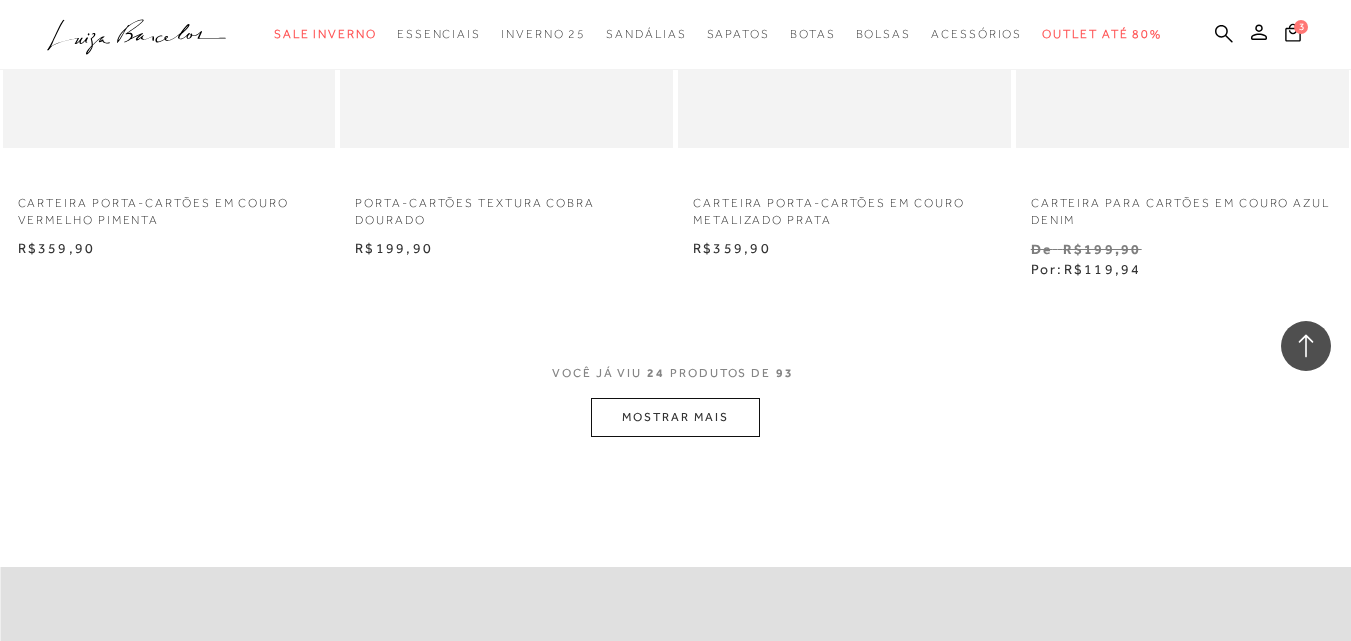 click on "MOSTRAR MAIS" at bounding box center (675, 417) 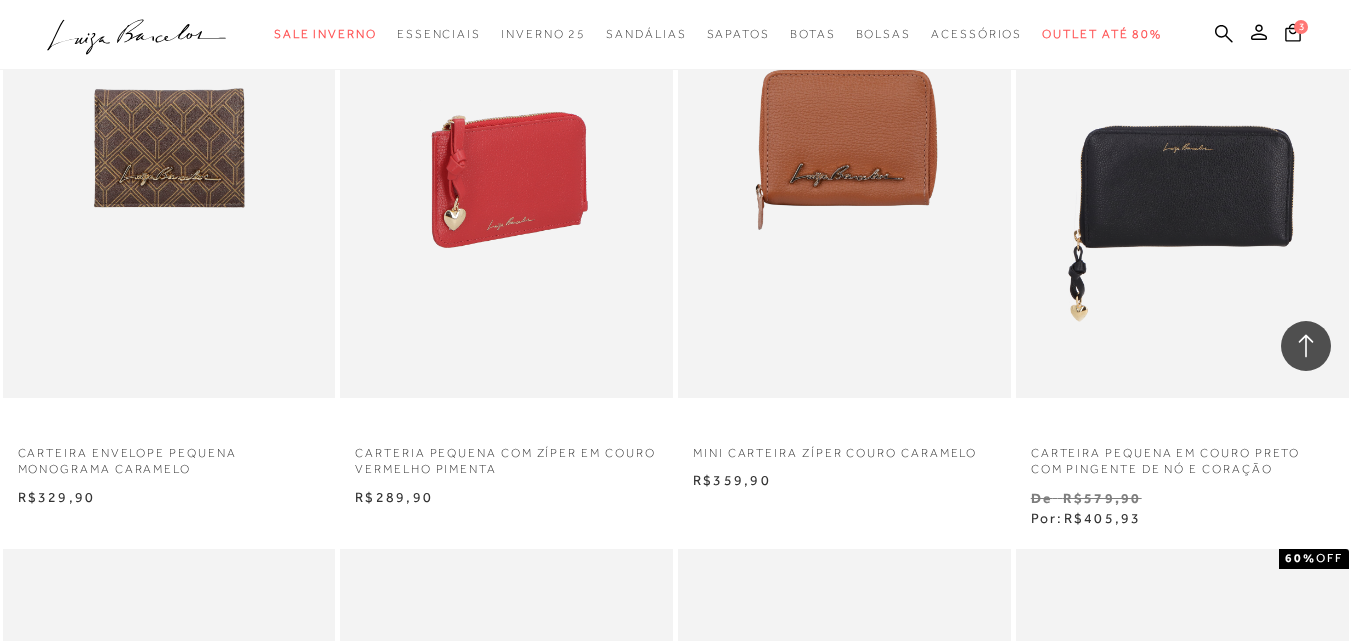 scroll, scrollTop: 4100, scrollLeft: 0, axis: vertical 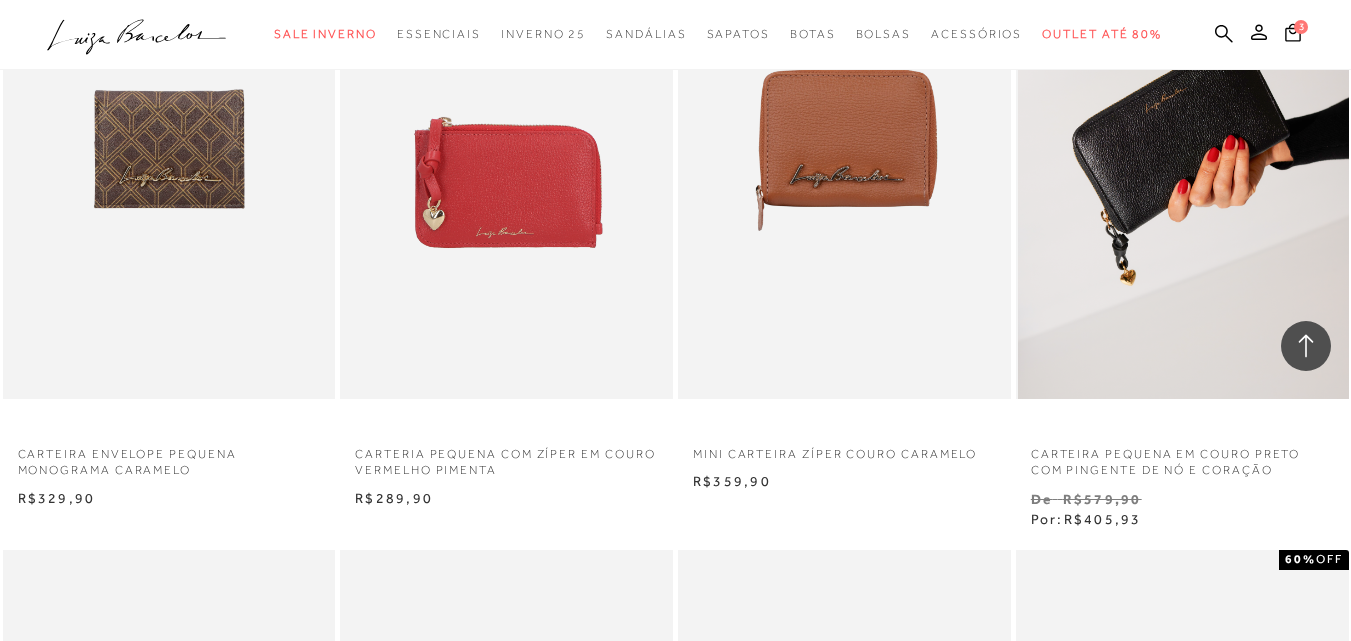 click at bounding box center (1183, 148) 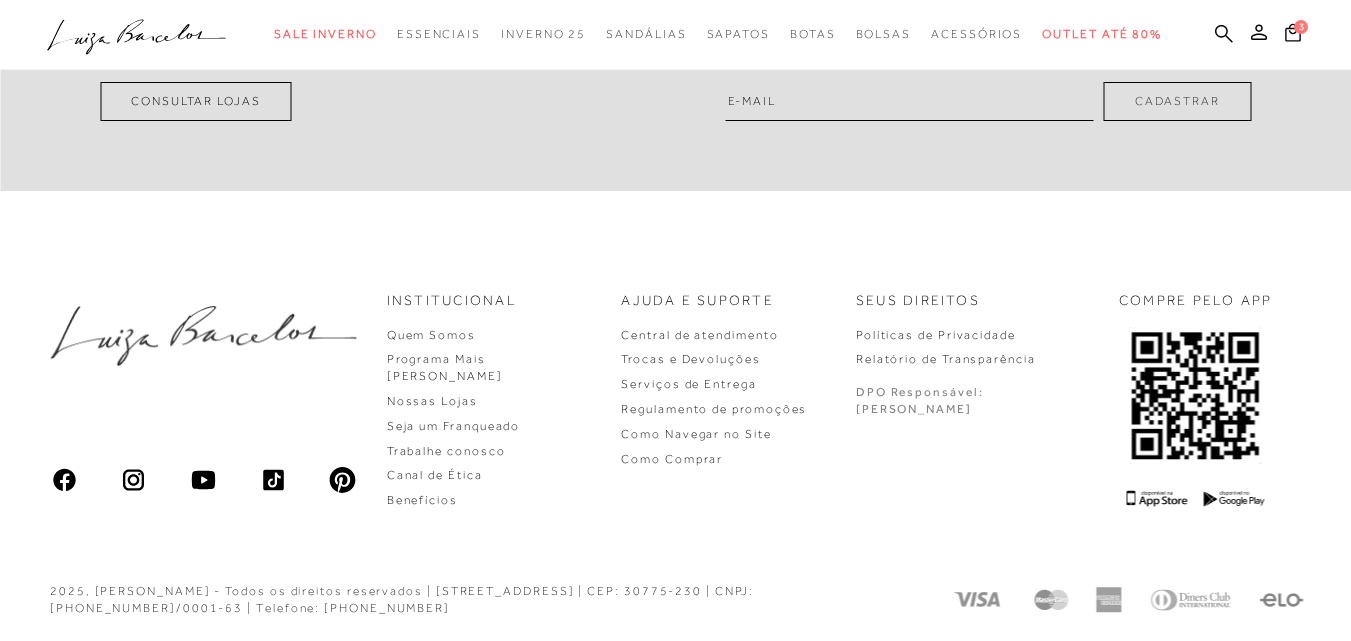 scroll, scrollTop: 0, scrollLeft: 0, axis: both 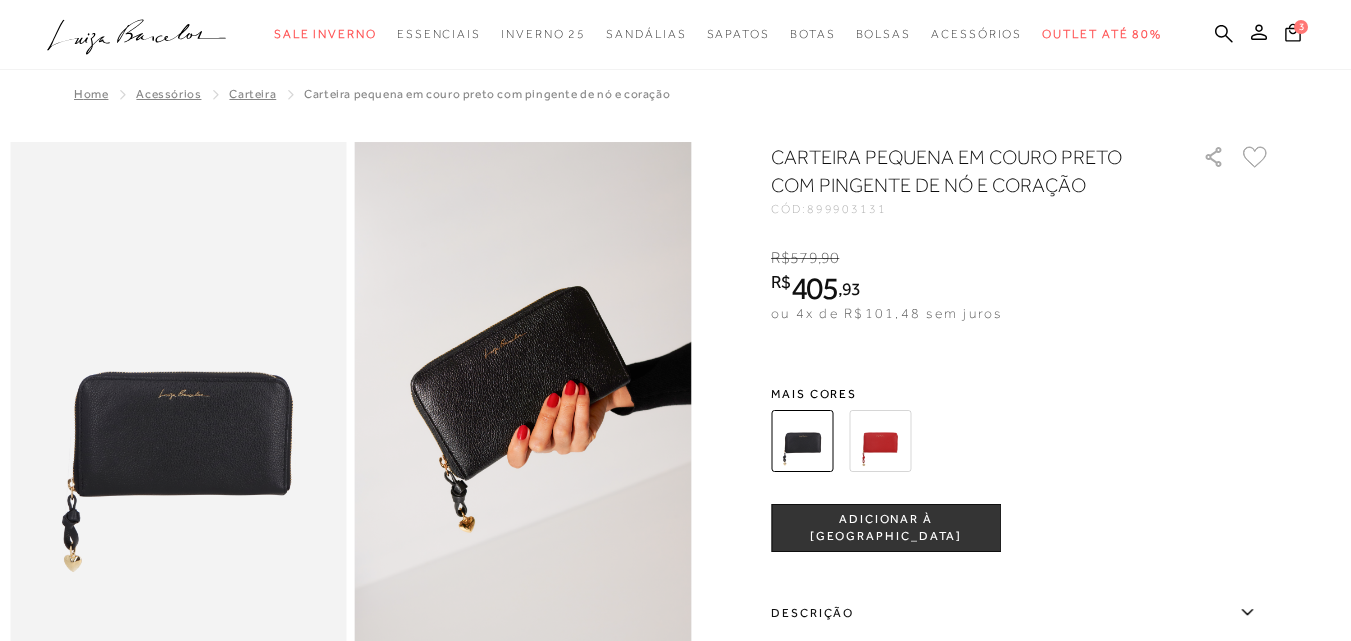 click at bounding box center [880, 441] 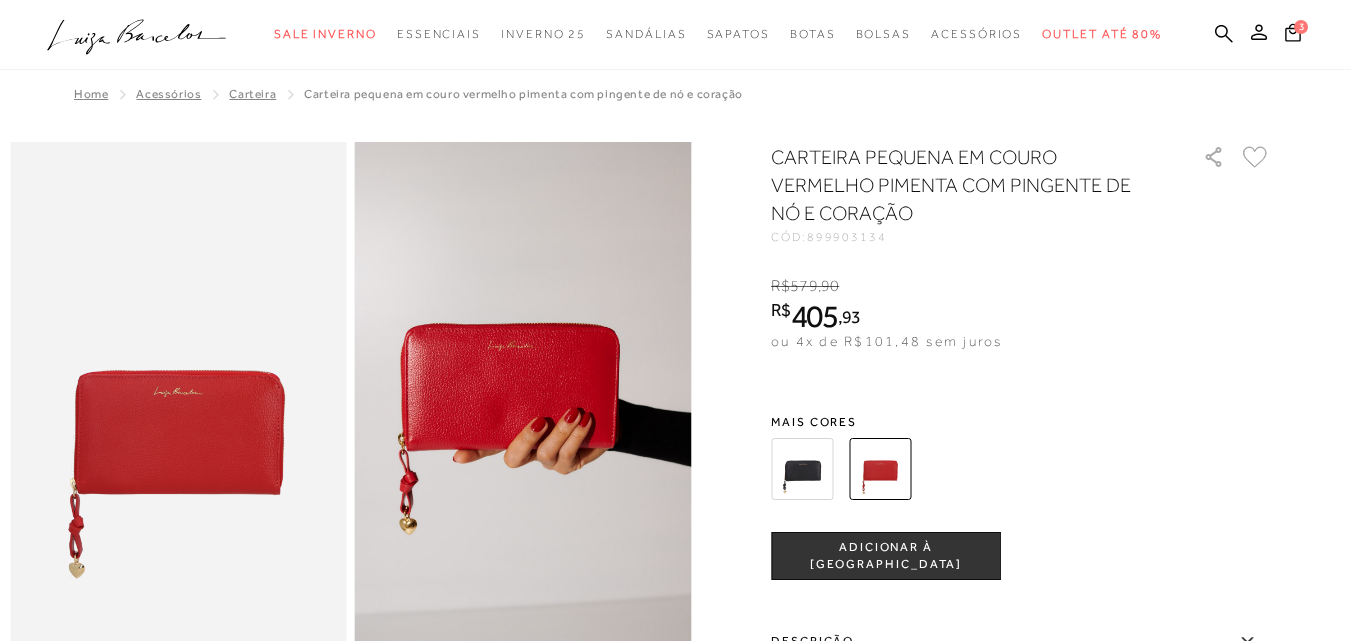 click at bounding box center (580, 821) 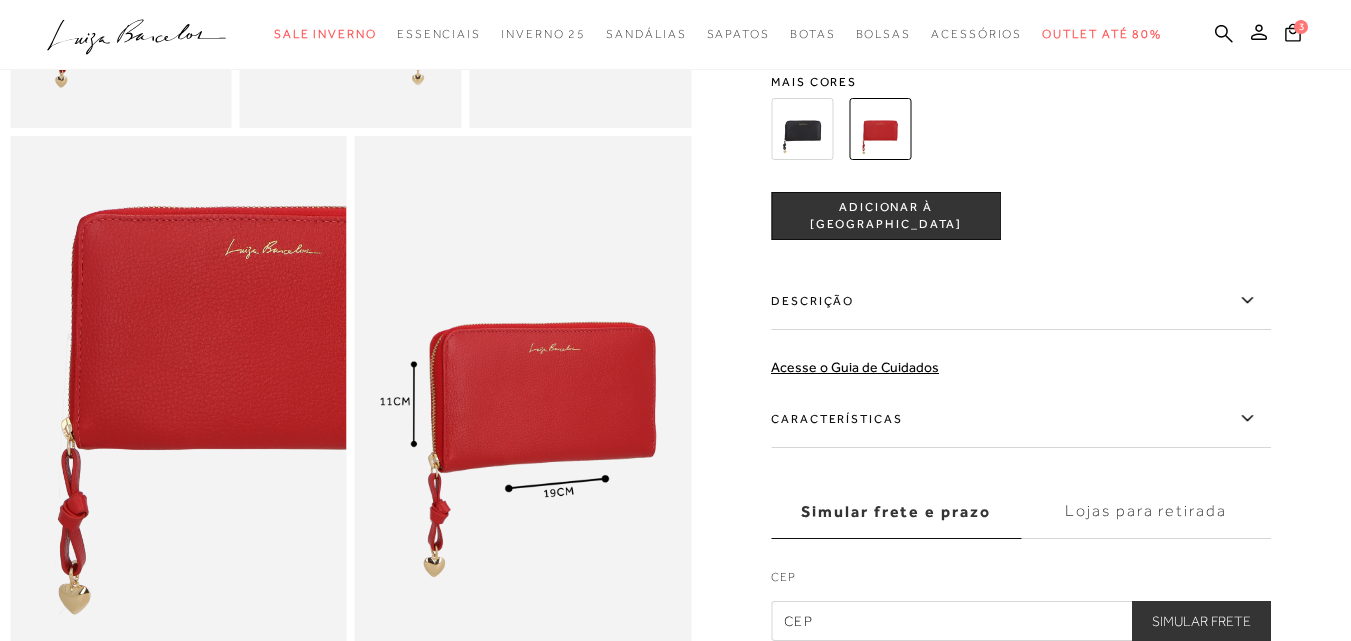 scroll, scrollTop: 900, scrollLeft: 0, axis: vertical 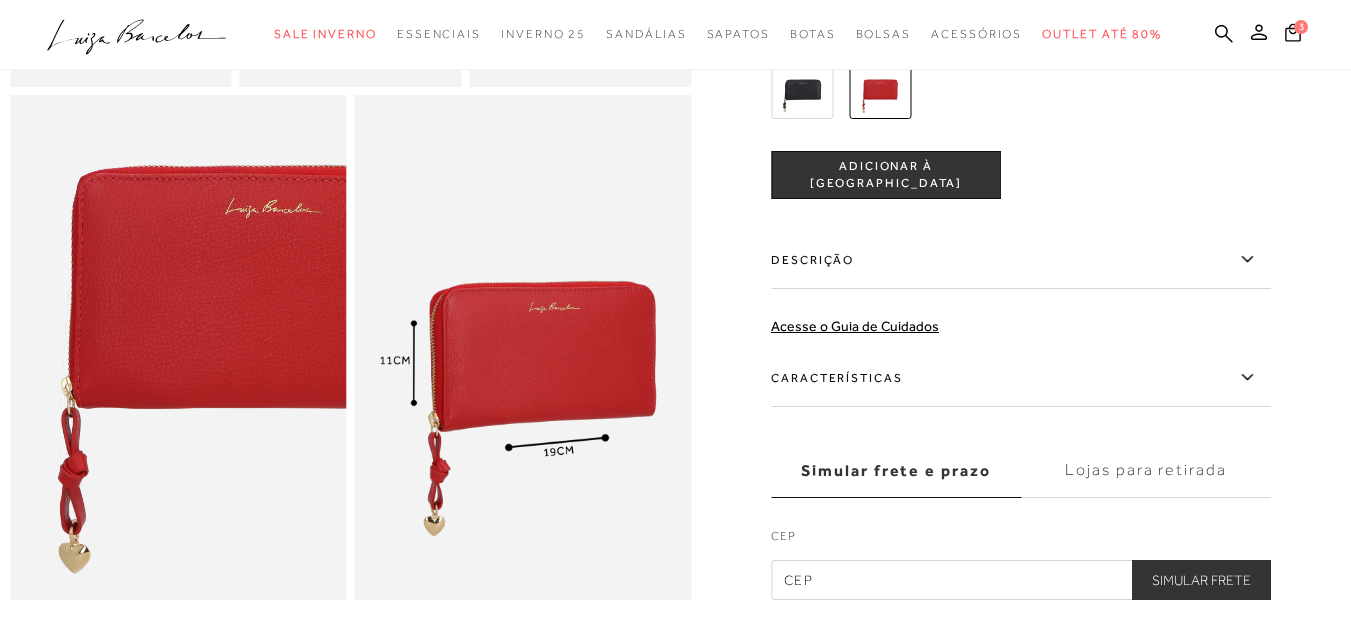 click on "Características" at bounding box center [1021, 378] 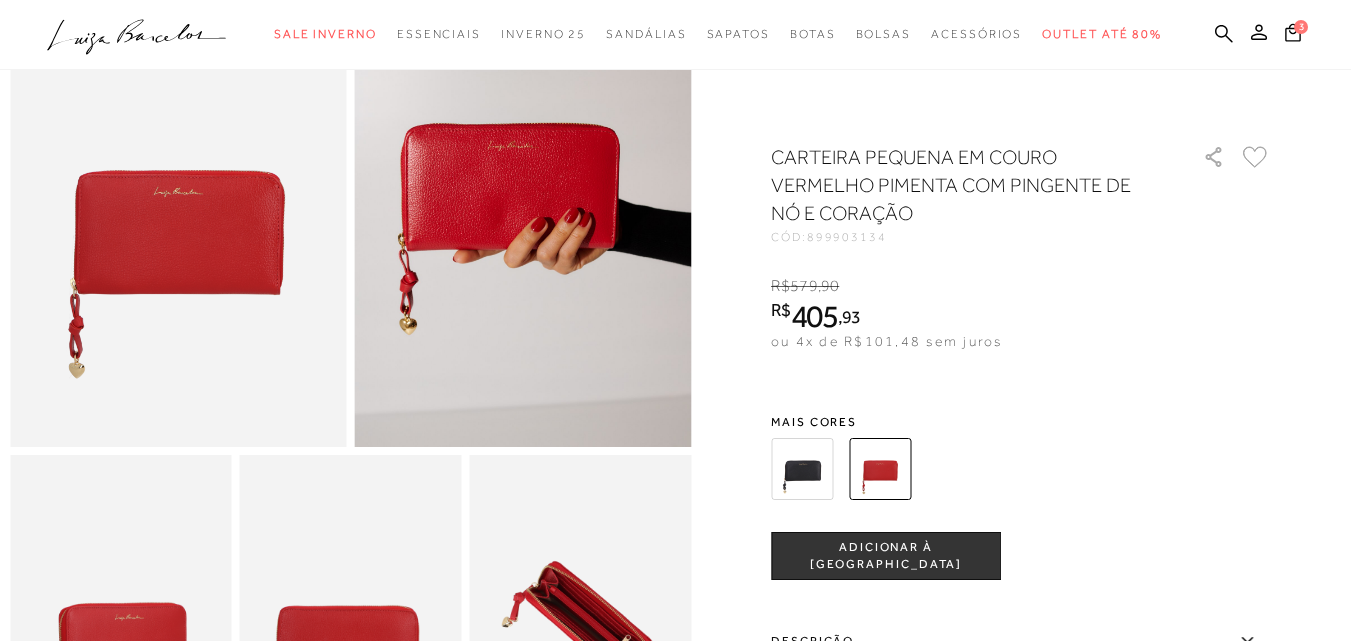 scroll, scrollTop: 400, scrollLeft: 0, axis: vertical 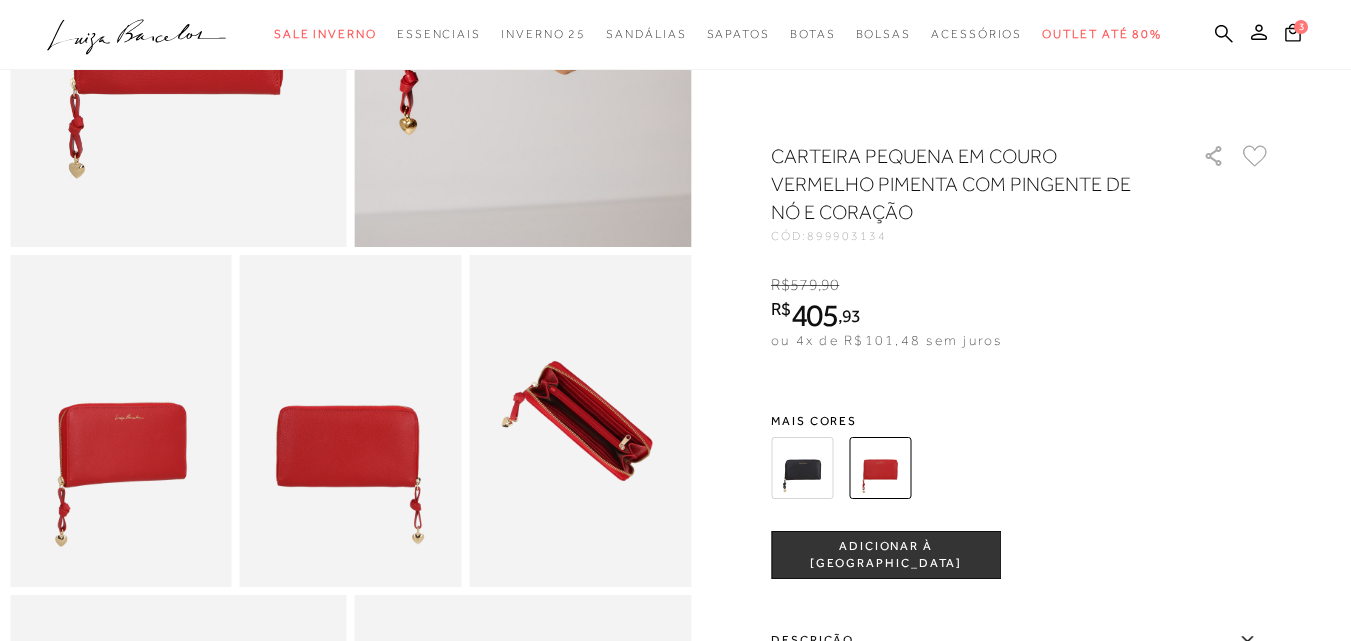 click at bounding box center [580, 421] 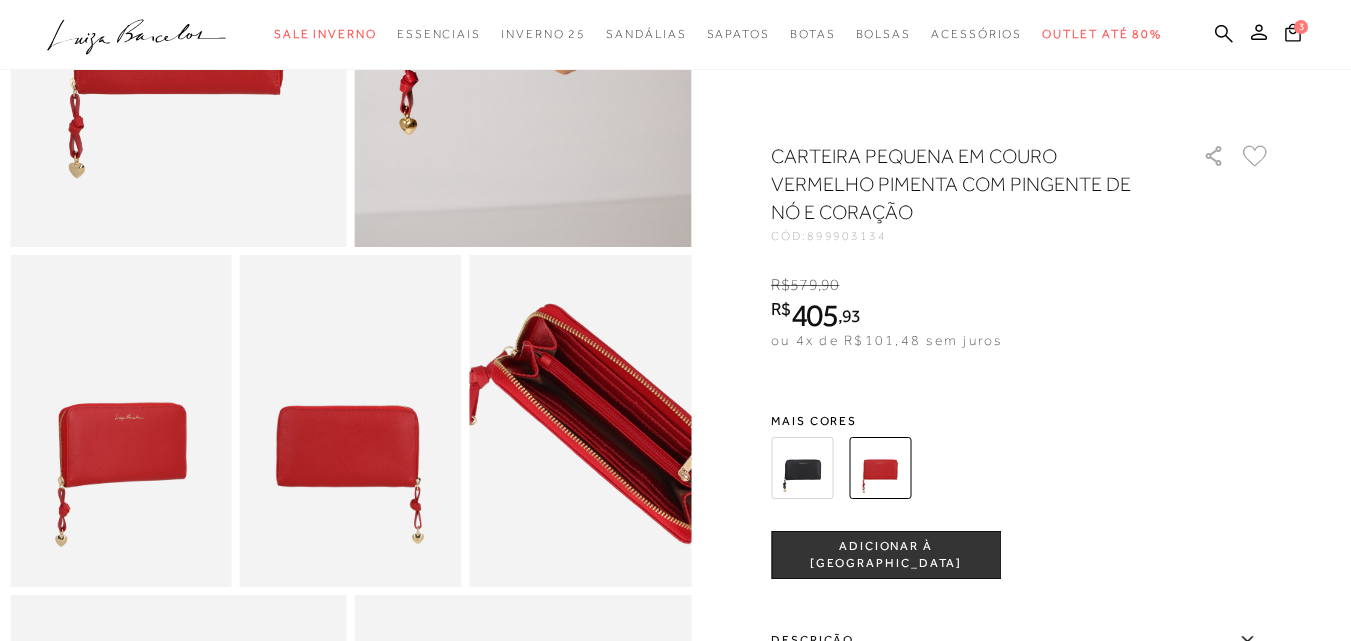 click at bounding box center [600, 422] 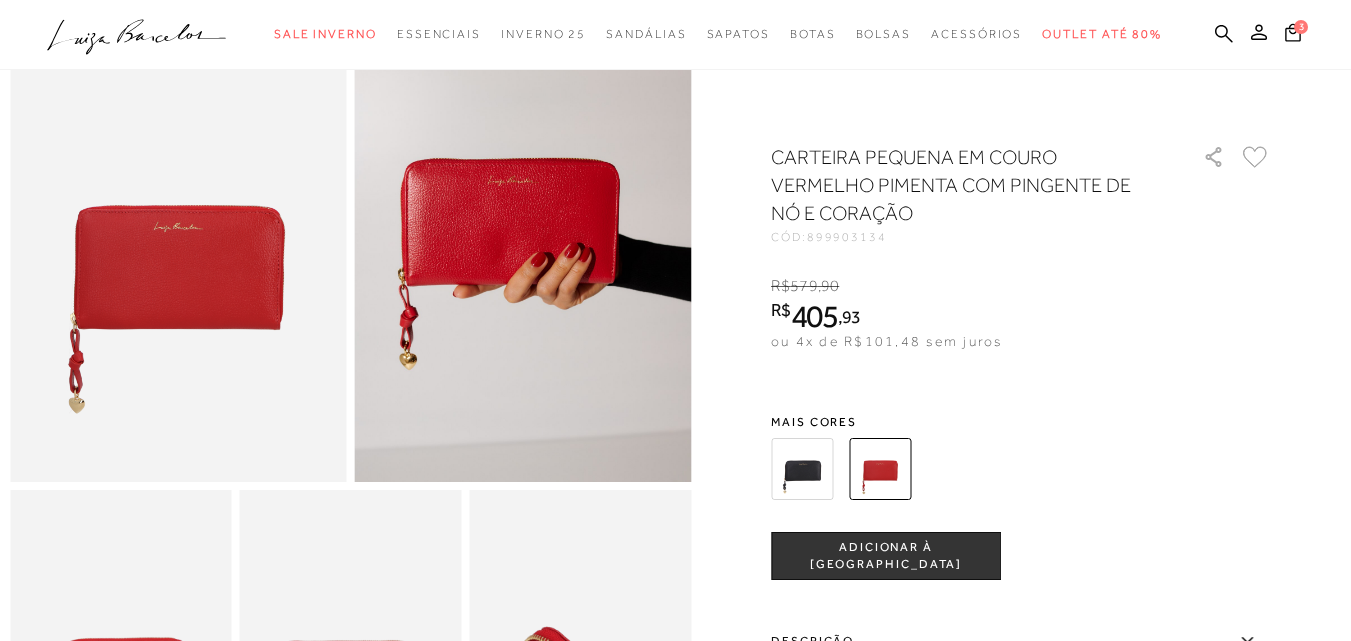 scroll, scrollTop: 100, scrollLeft: 0, axis: vertical 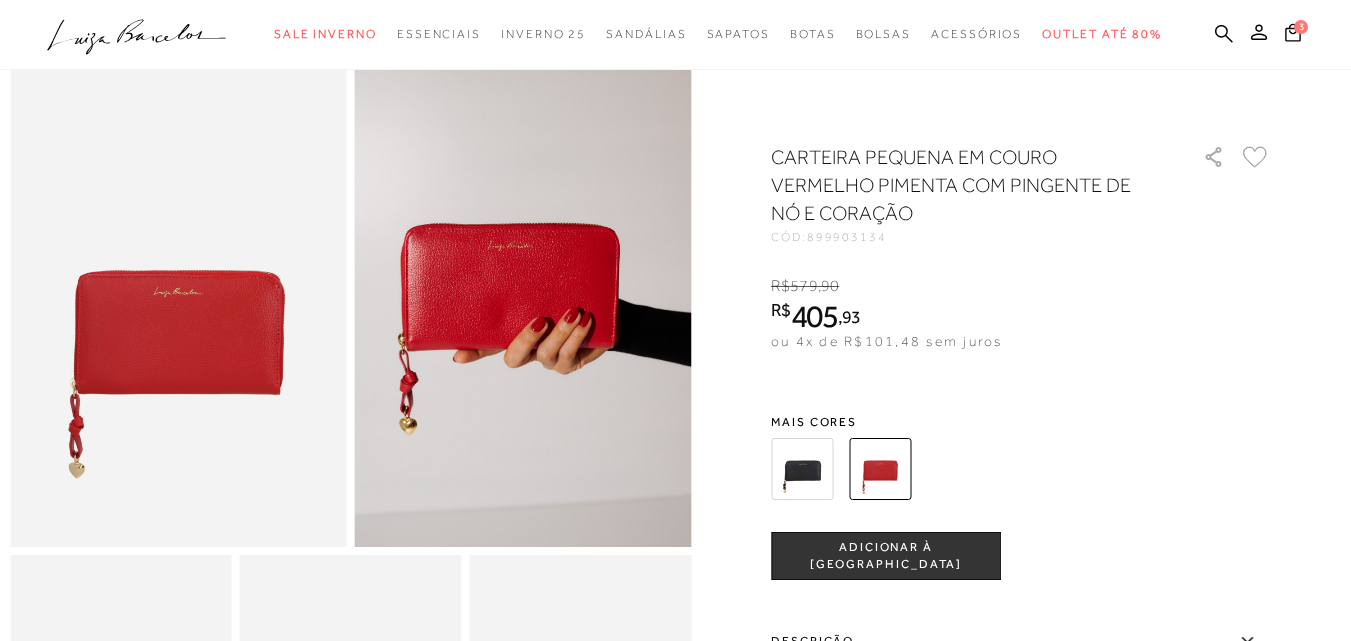 click at bounding box center (523, 294) 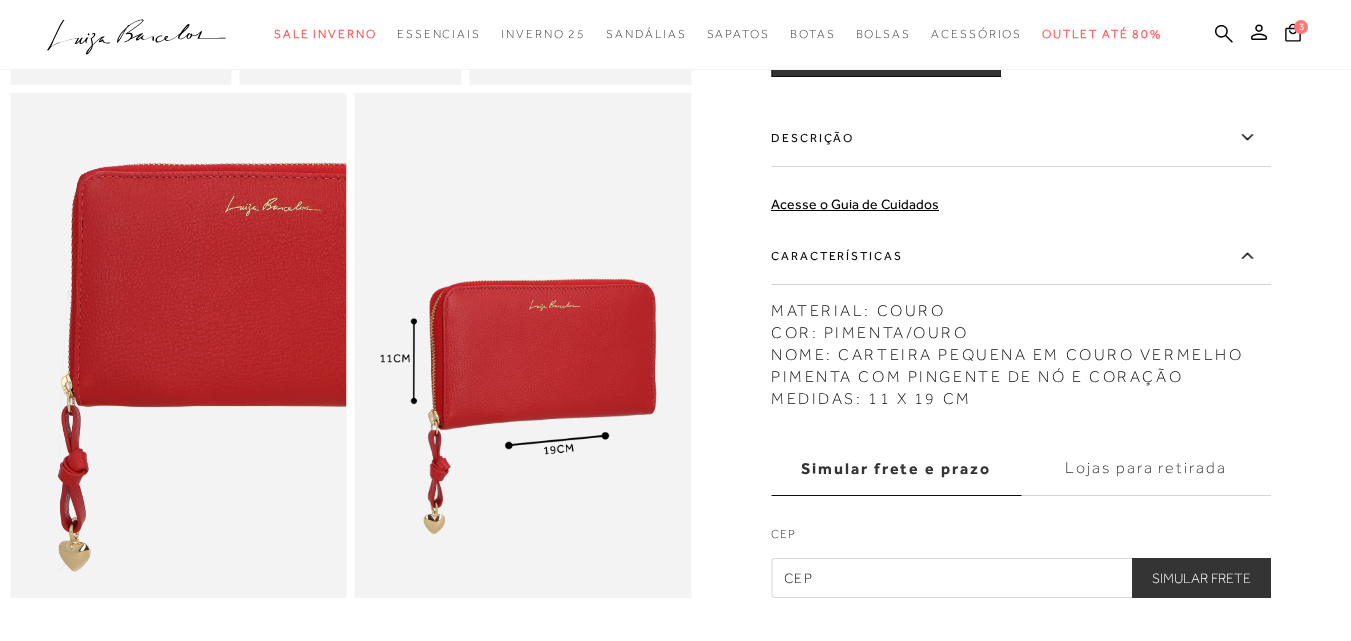 scroll, scrollTop: 900, scrollLeft: 0, axis: vertical 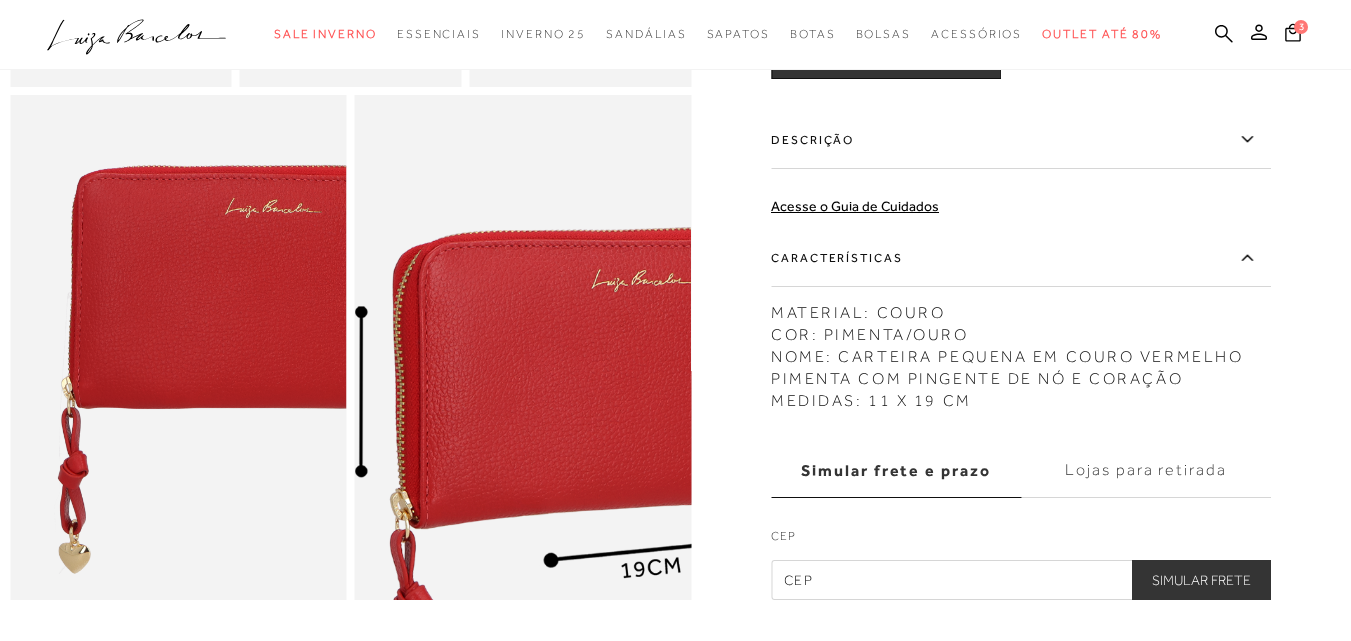 click at bounding box center (578, 361) 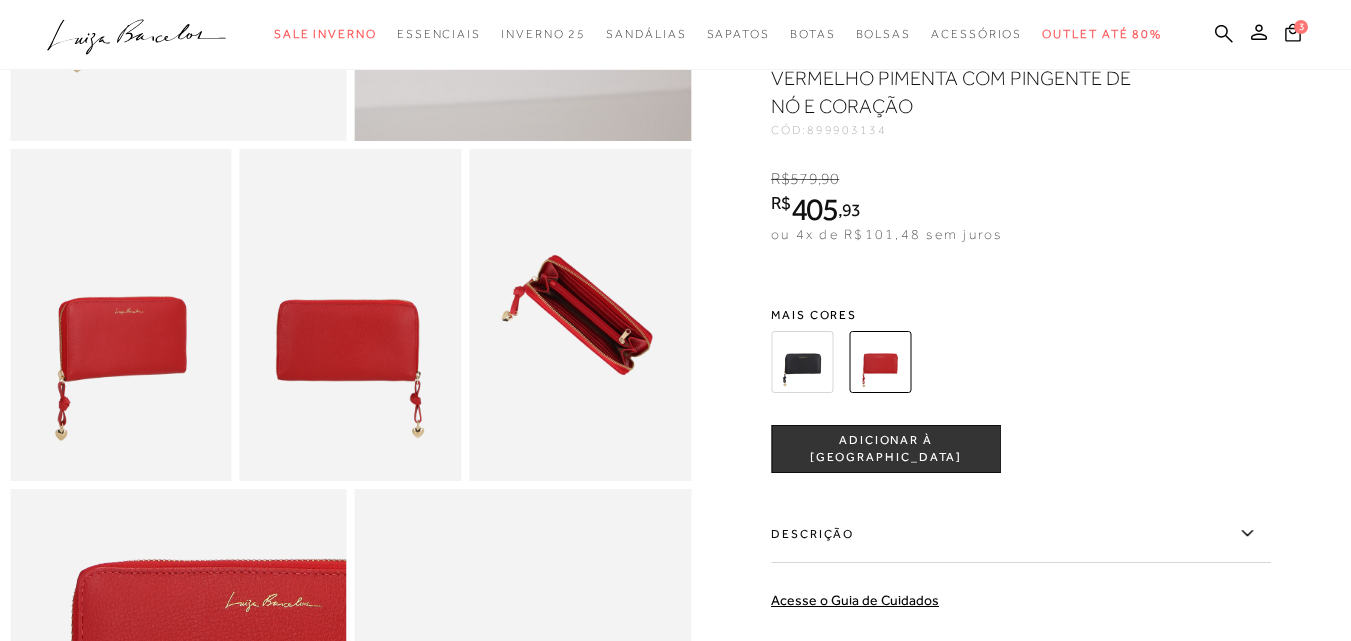 scroll, scrollTop: 500, scrollLeft: 0, axis: vertical 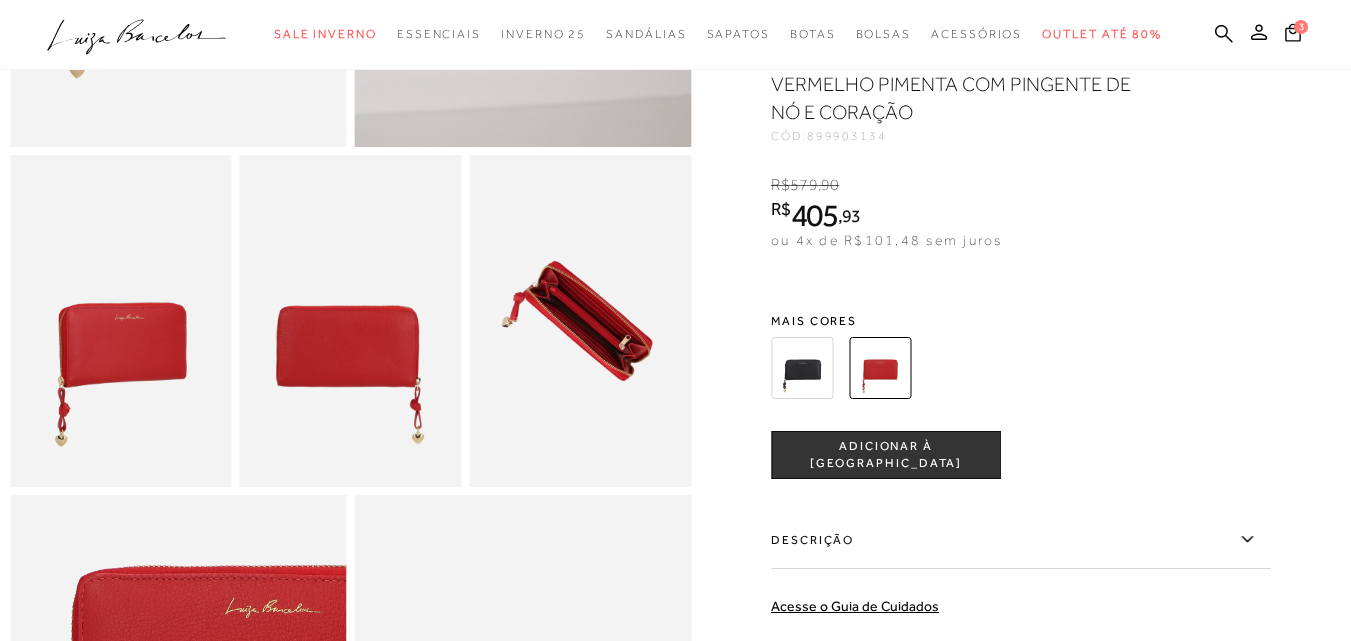 click on "ADICIONAR À [GEOGRAPHIC_DATA]" at bounding box center [886, 455] 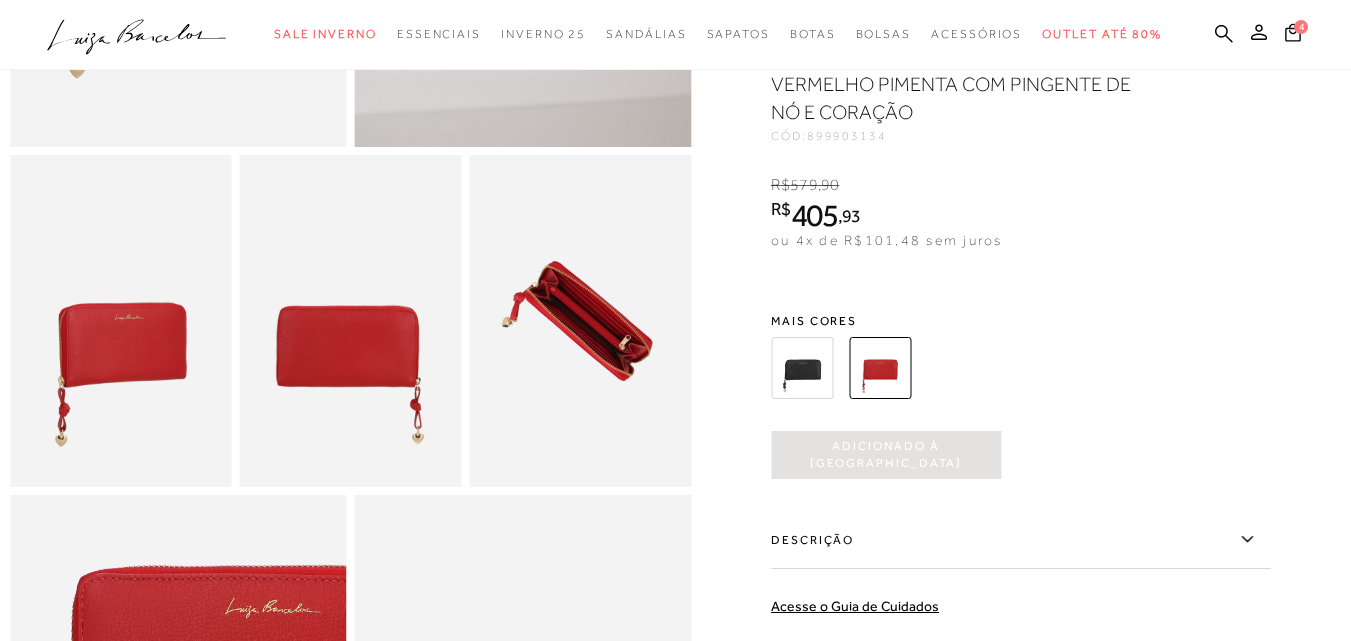 scroll, scrollTop: 0, scrollLeft: 0, axis: both 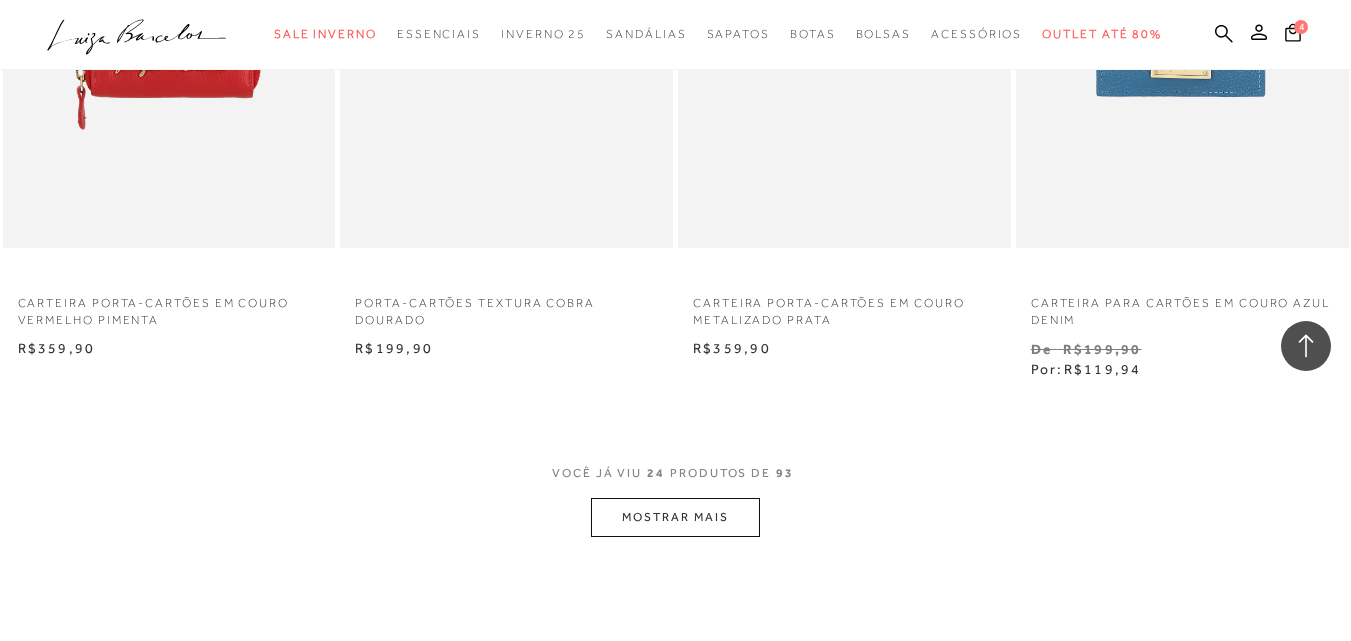 click on "MOSTRAR MAIS" at bounding box center (675, 517) 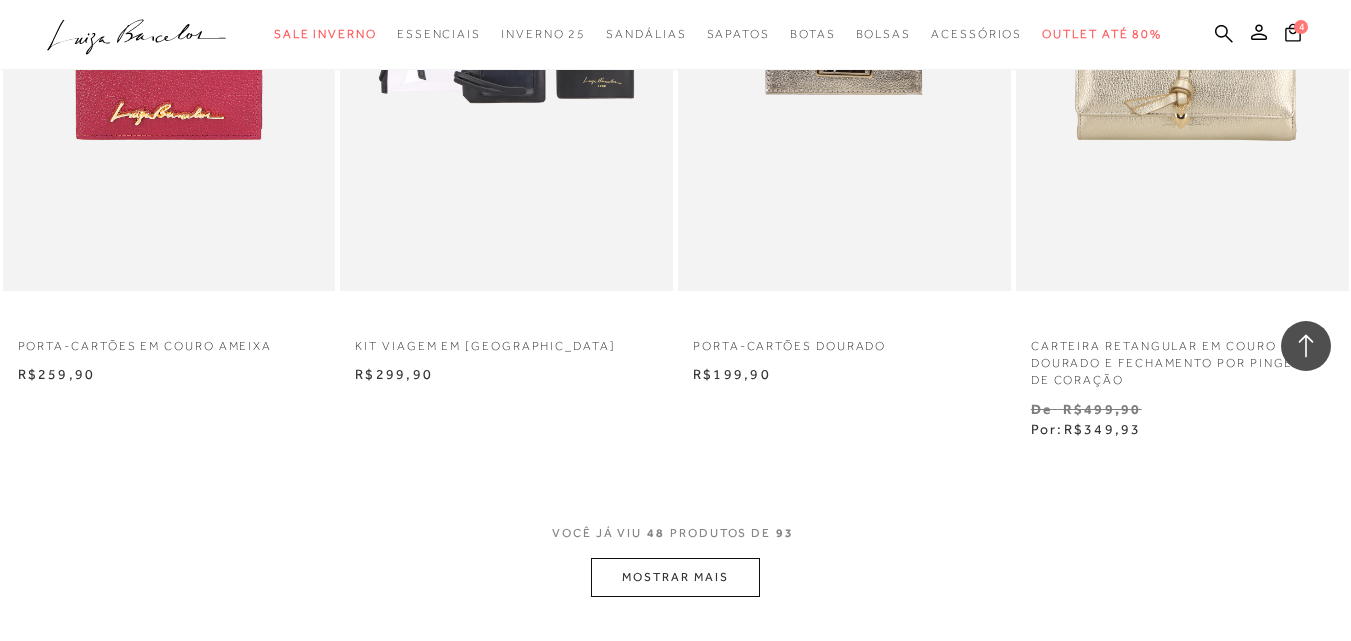 scroll, scrollTop: 7500, scrollLeft: 0, axis: vertical 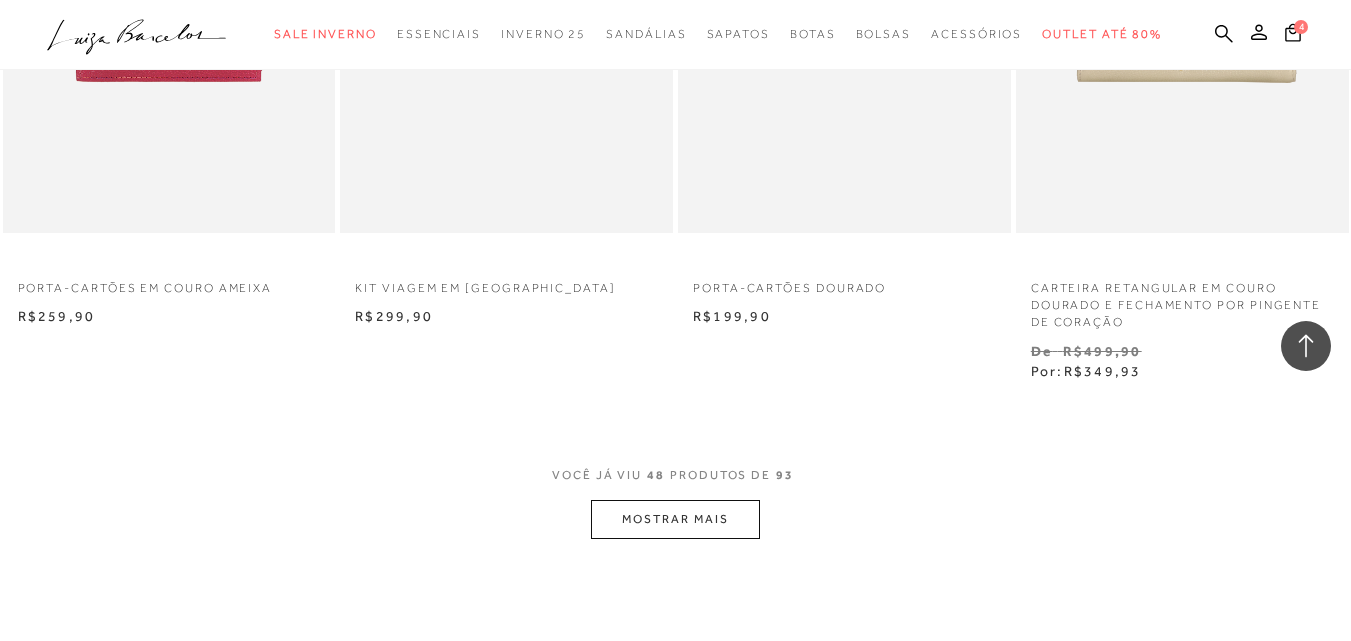 click on "MOSTRAR MAIS" at bounding box center [675, 519] 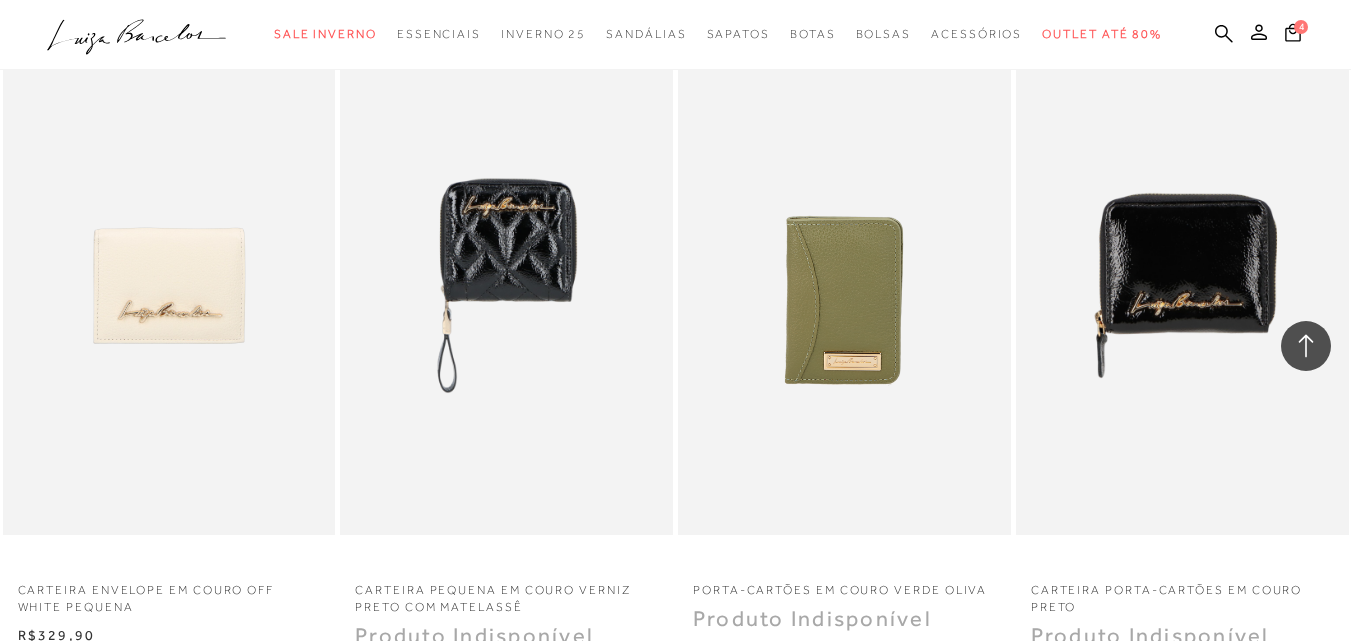 scroll, scrollTop: 10400, scrollLeft: 0, axis: vertical 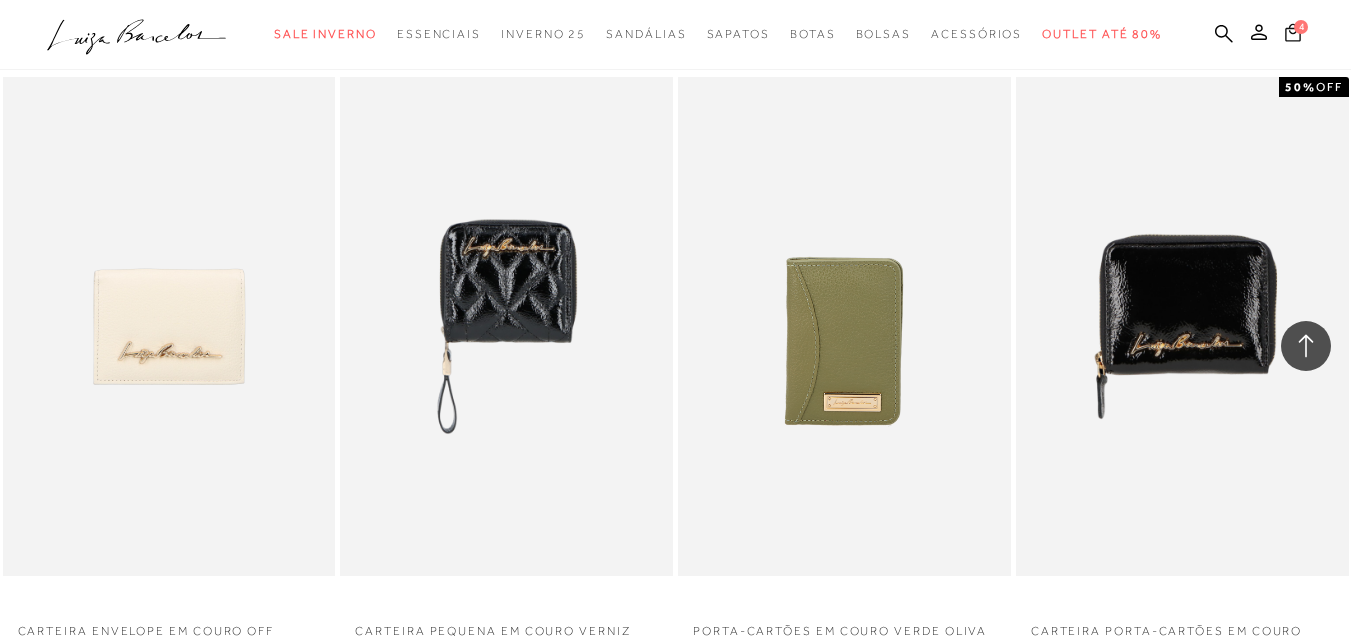 click on "4" at bounding box center [1301, 27] 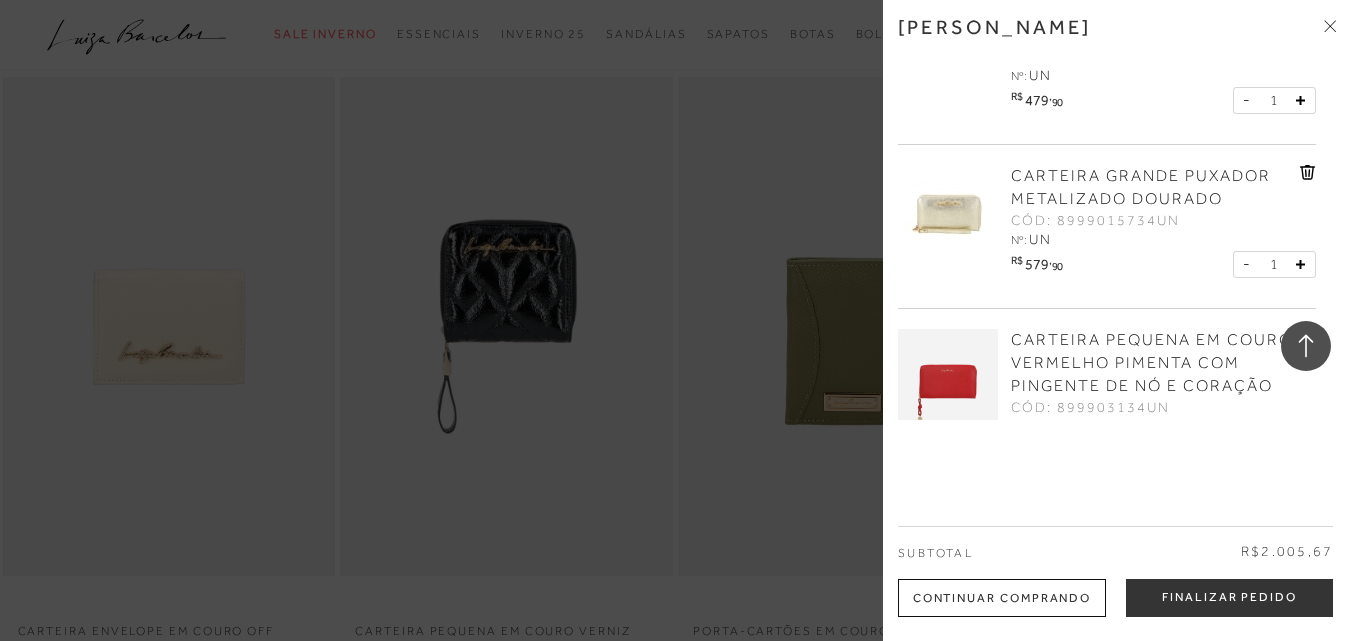 scroll, scrollTop: 273, scrollLeft: 0, axis: vertical 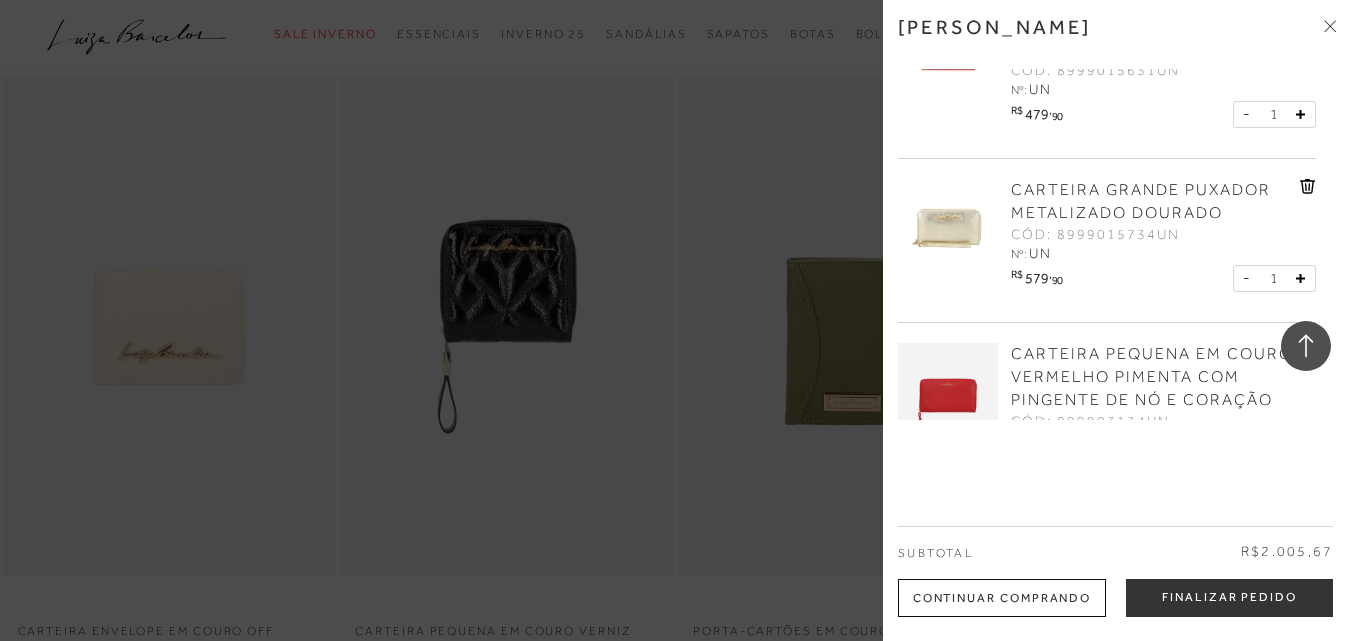 click 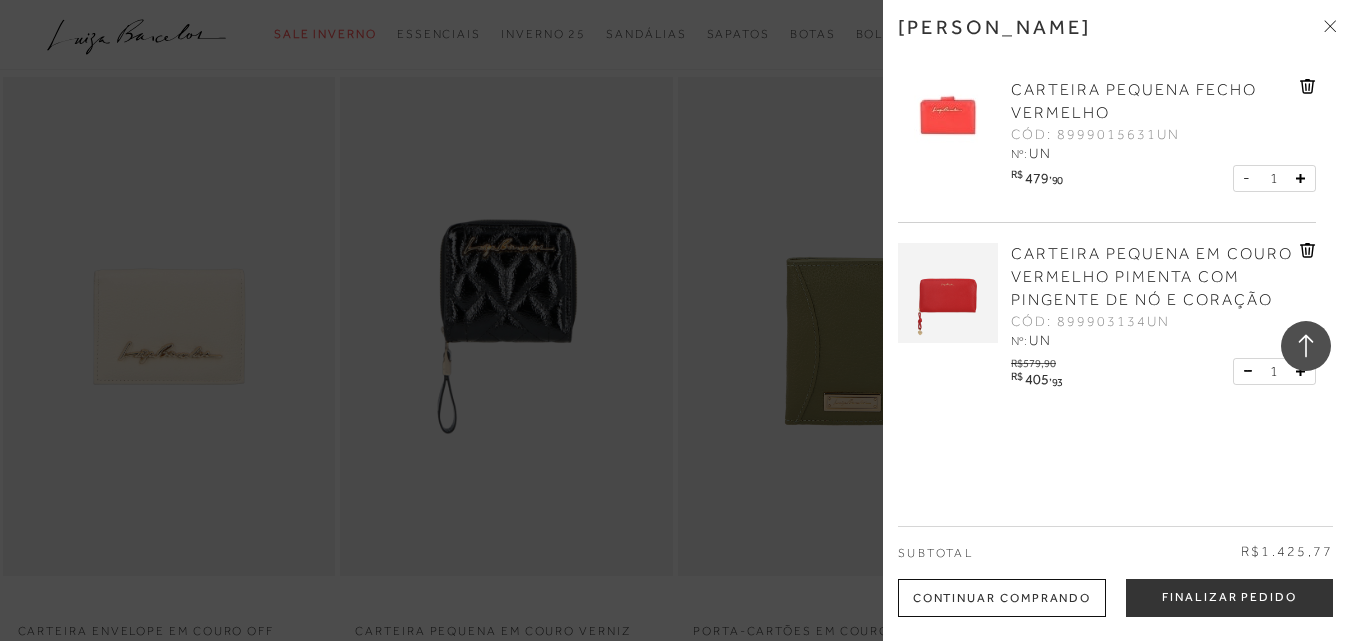 scroll, scrollTop: 9, scrollLeft: 0, axis: vertical 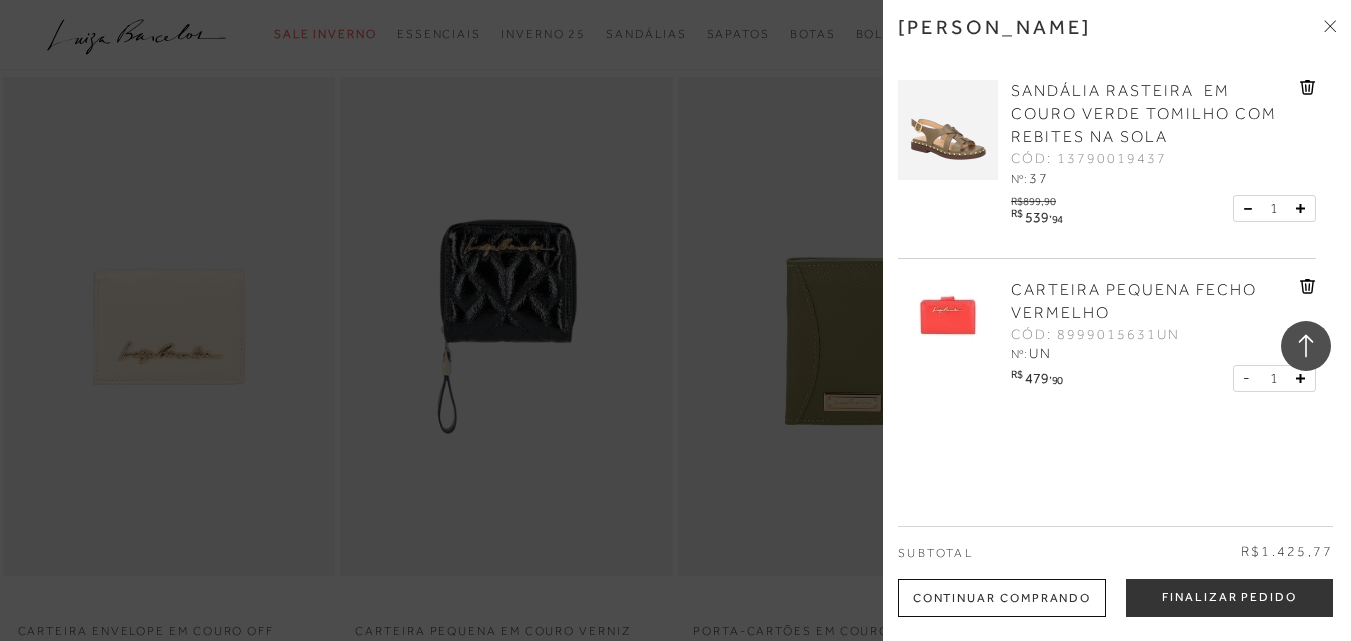 click 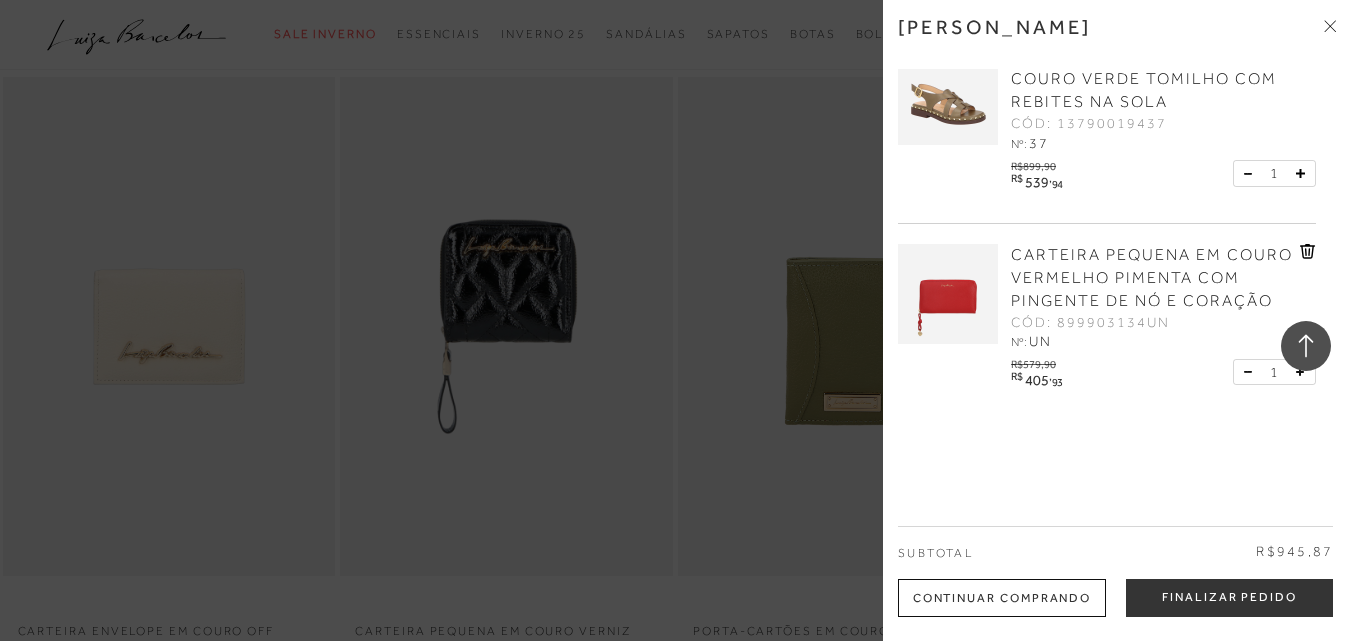 scroll, scrollTop: 45, scrollLeft: 0, axis: vertical 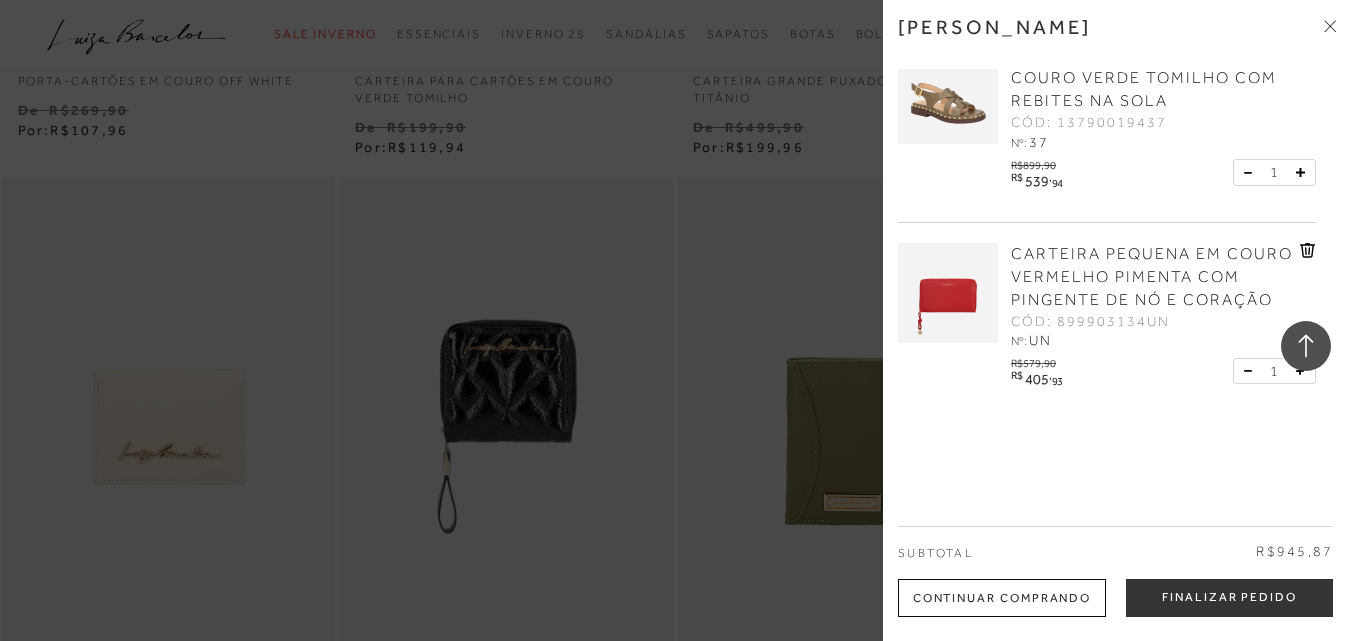 click at bounding box center [675, 320] 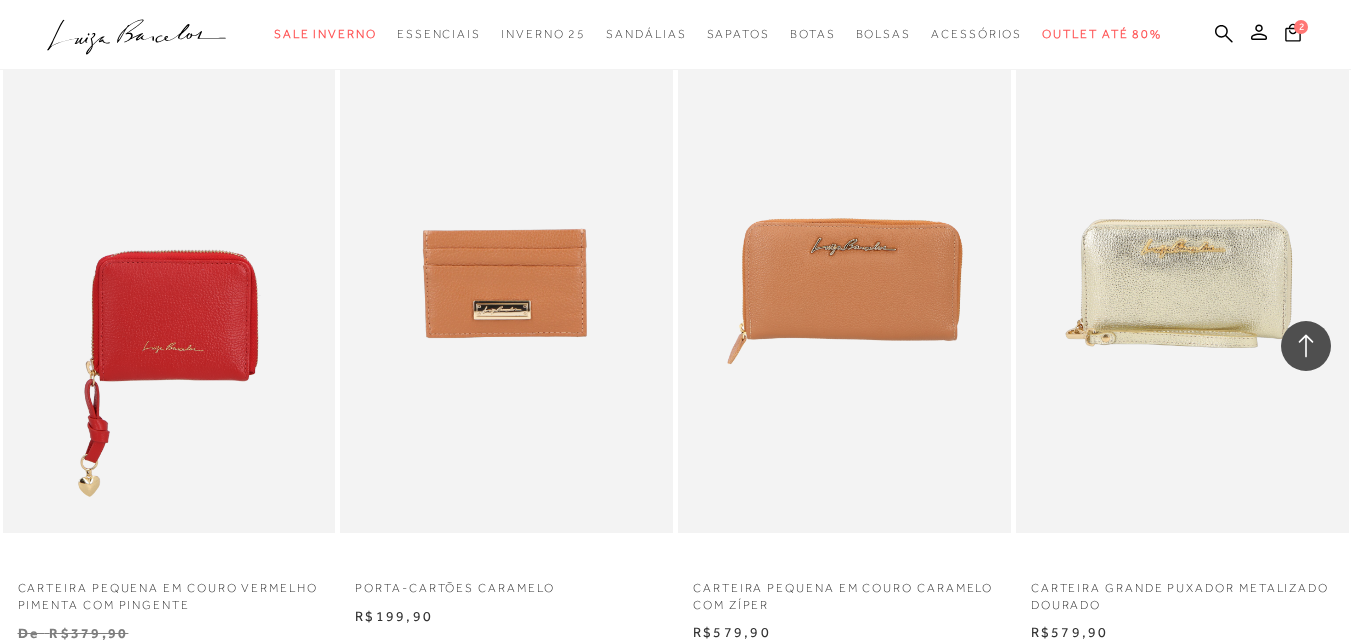scroll, scrollTop: 2600, scrollLeft: 0, axis: vertical 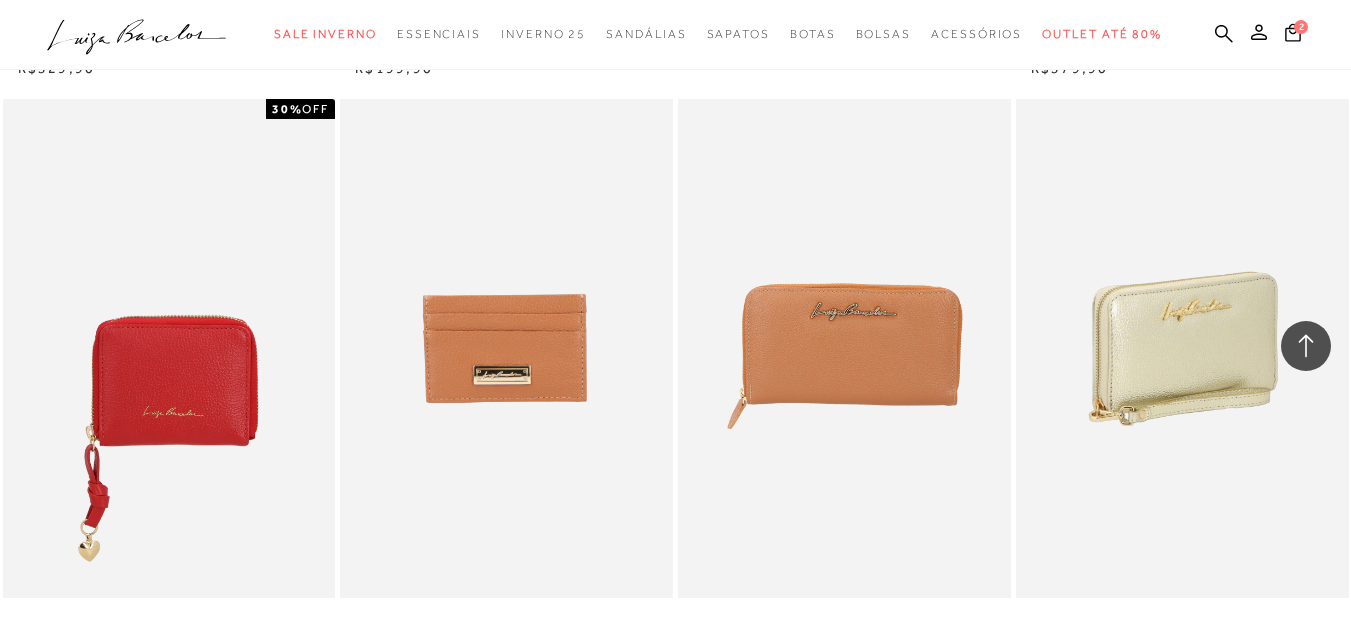 click at bounding box center (1183, 348) 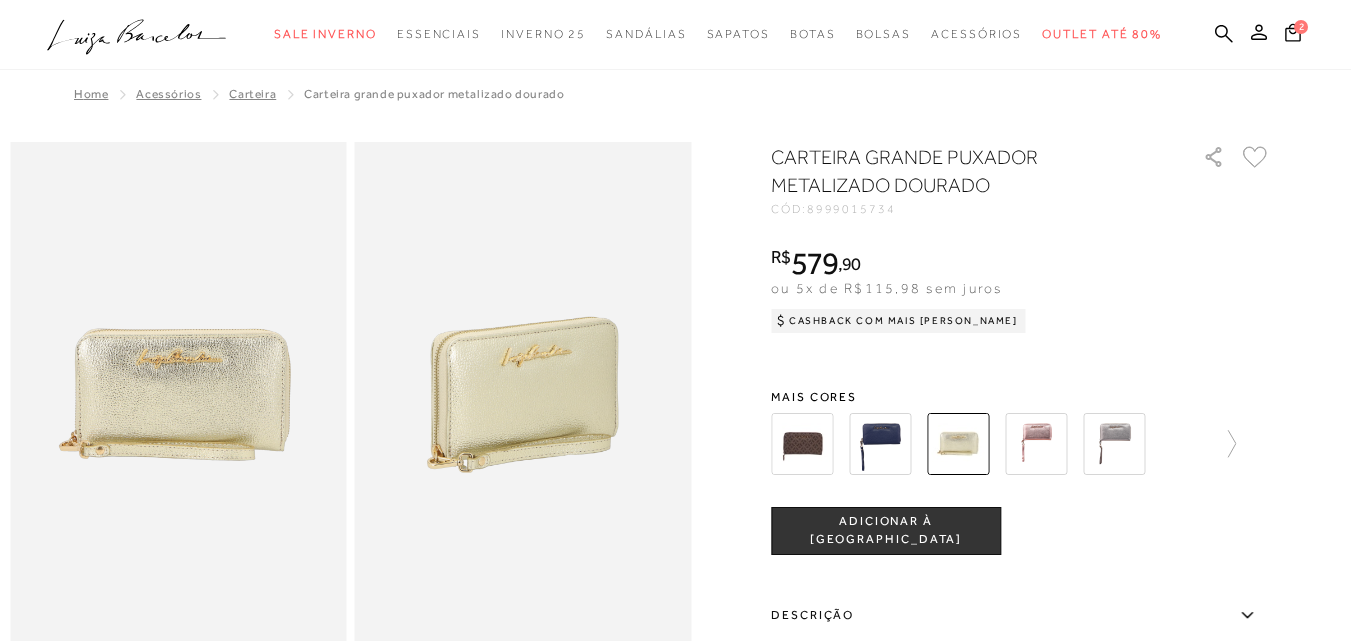 click on "Características" at bounding box center (1021, 734) 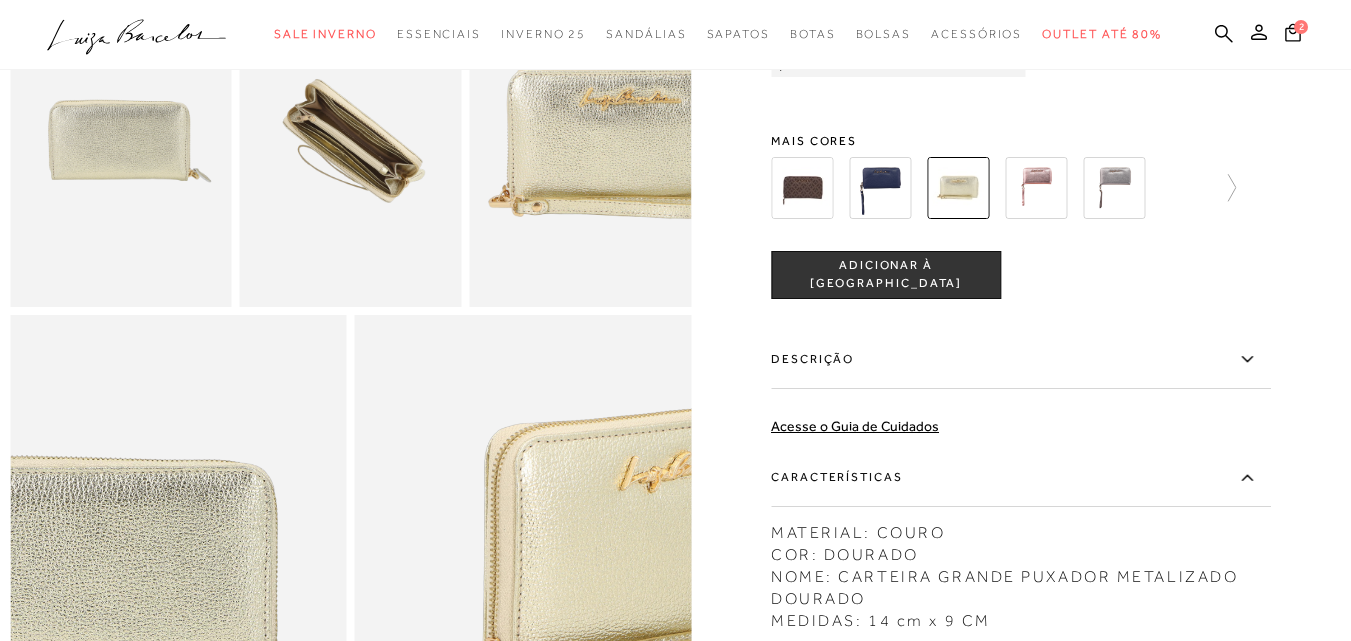 scroll, scrollTop: 500, scrollLeft: 0, axis: vertical 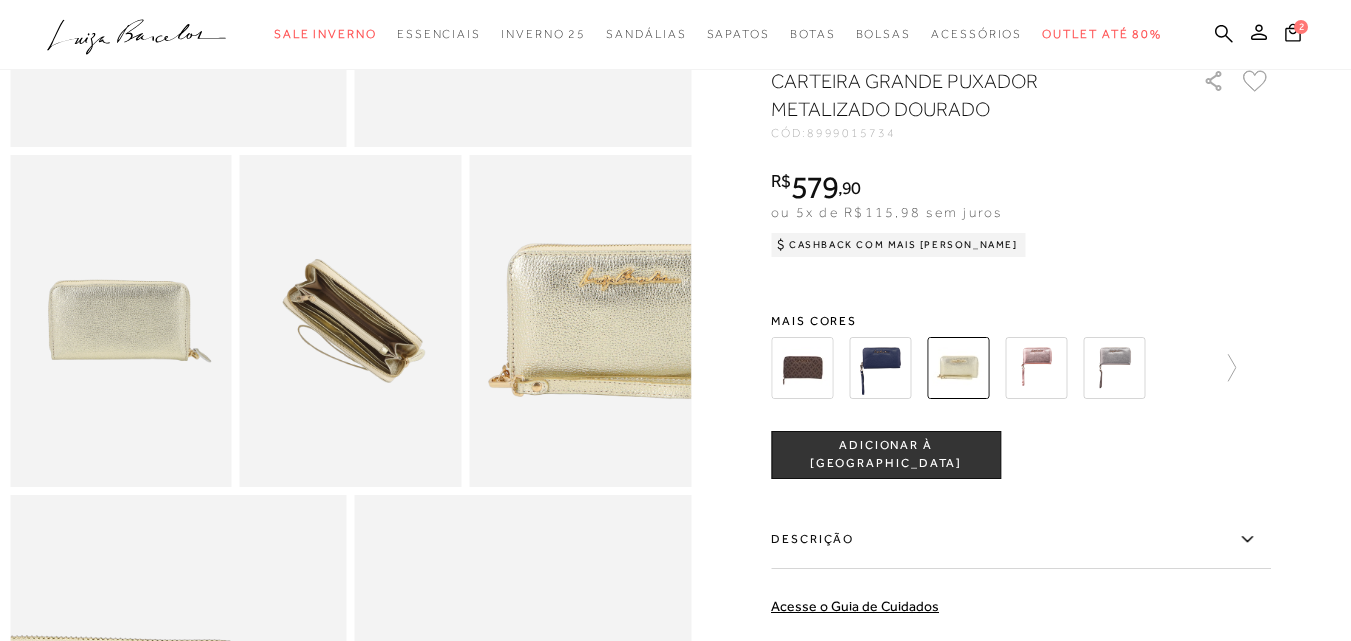 click at bounding box center [351, 321] 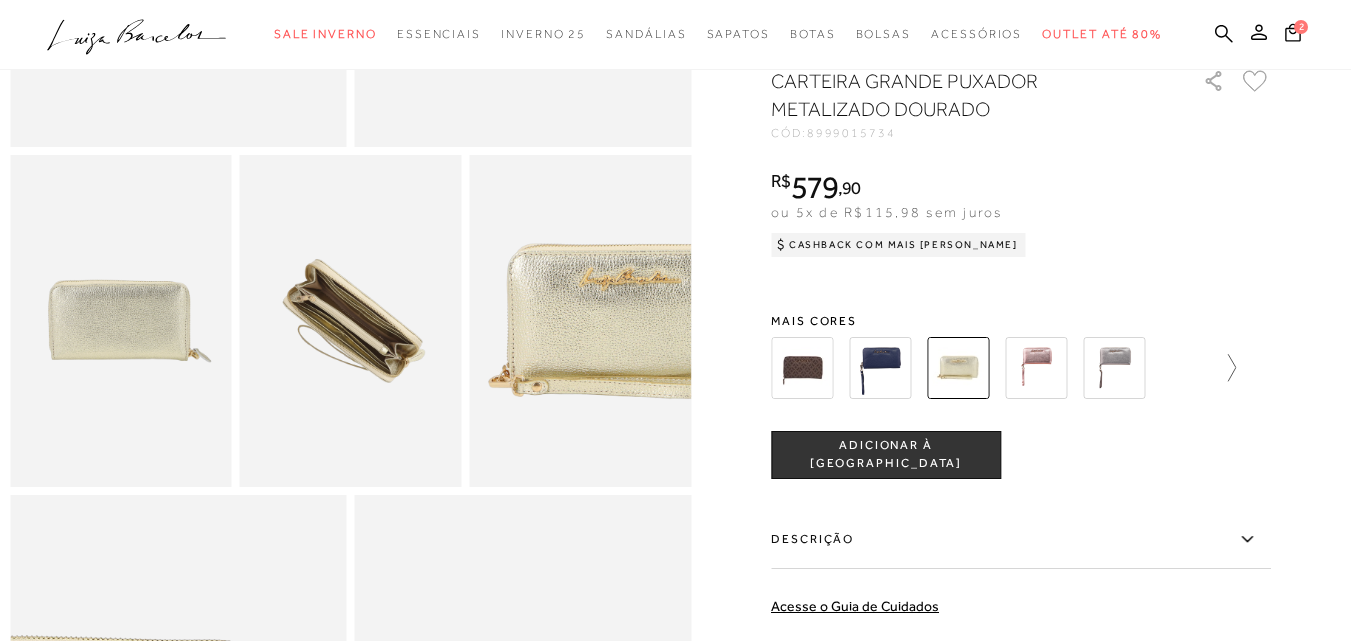 click 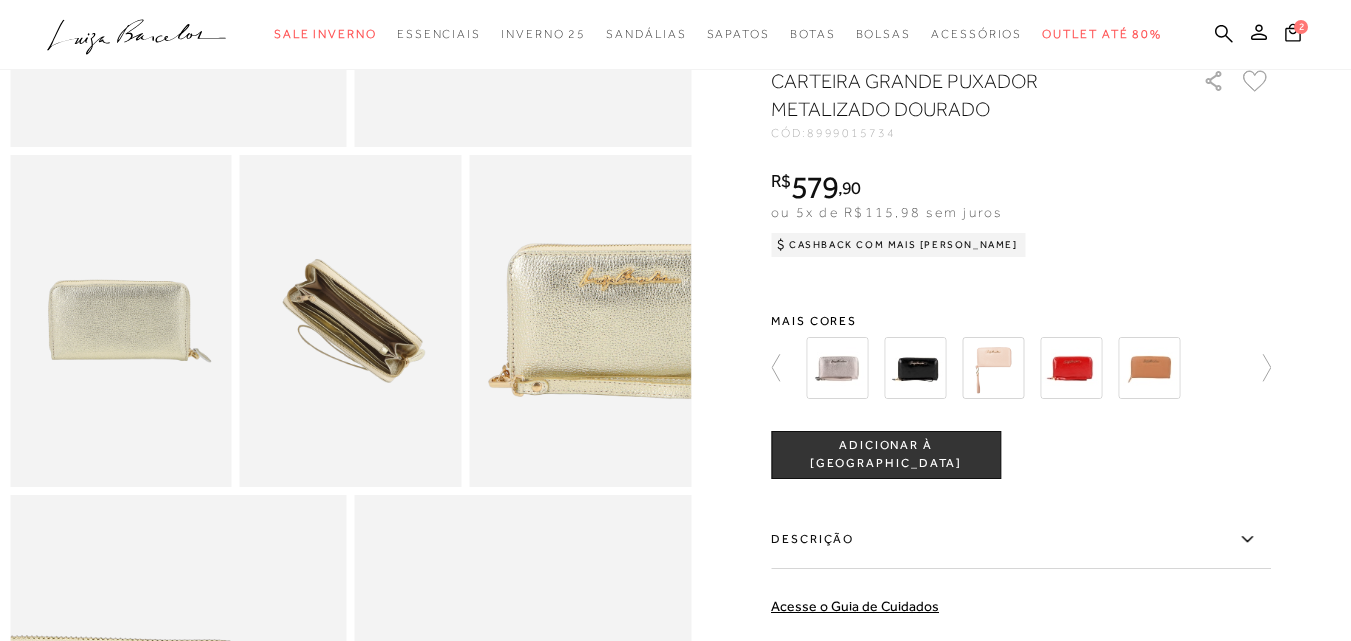 scroll, scrollTop: 0, scrollLeft: 0, axis: both 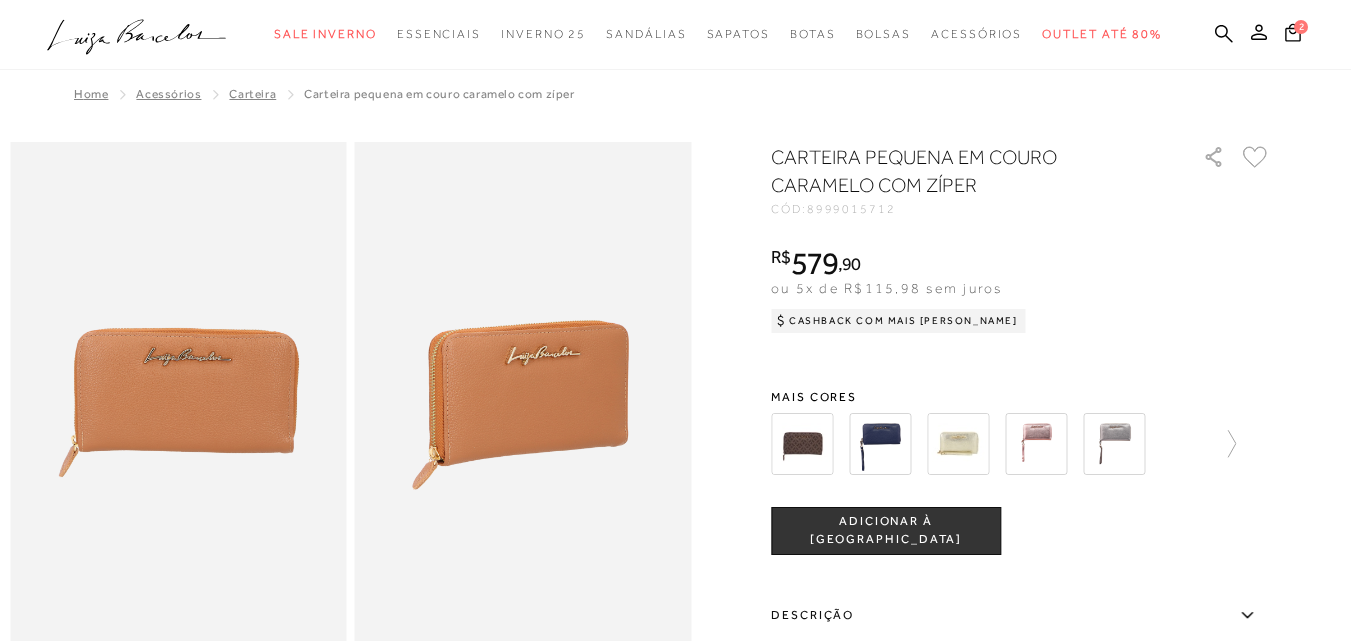 click at bounding box center (351, 821) 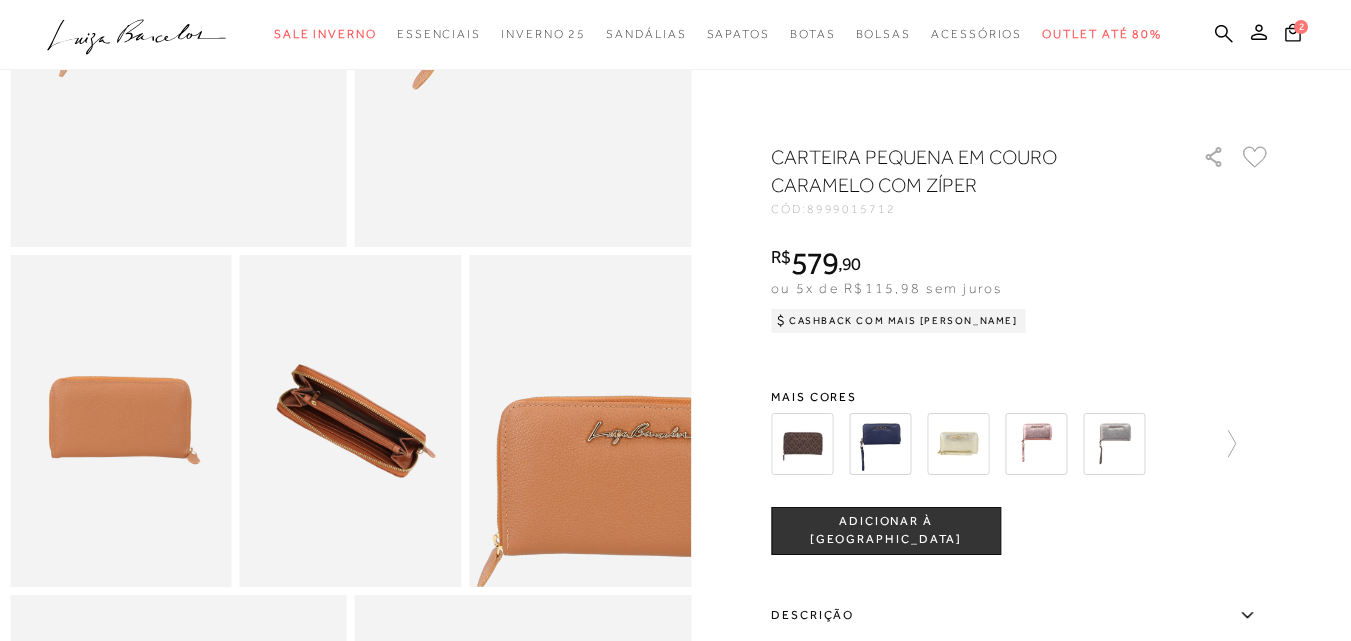 click on "R$ 579 , 90
ou 5x de R$115,98 sem juros
Cashback com Mais Luiza
R$579,90" at bounding box center [1021, 287] 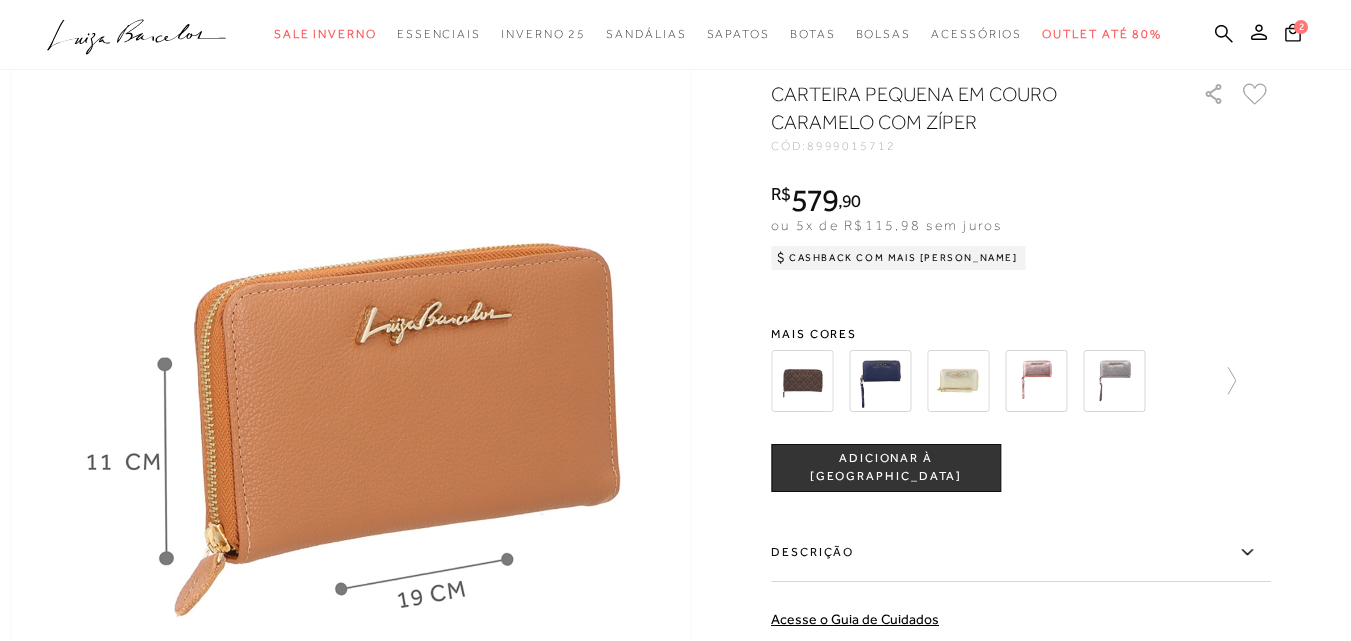 scroll, scrollTop: 1500, scrollLeft: 0, axis: vertical 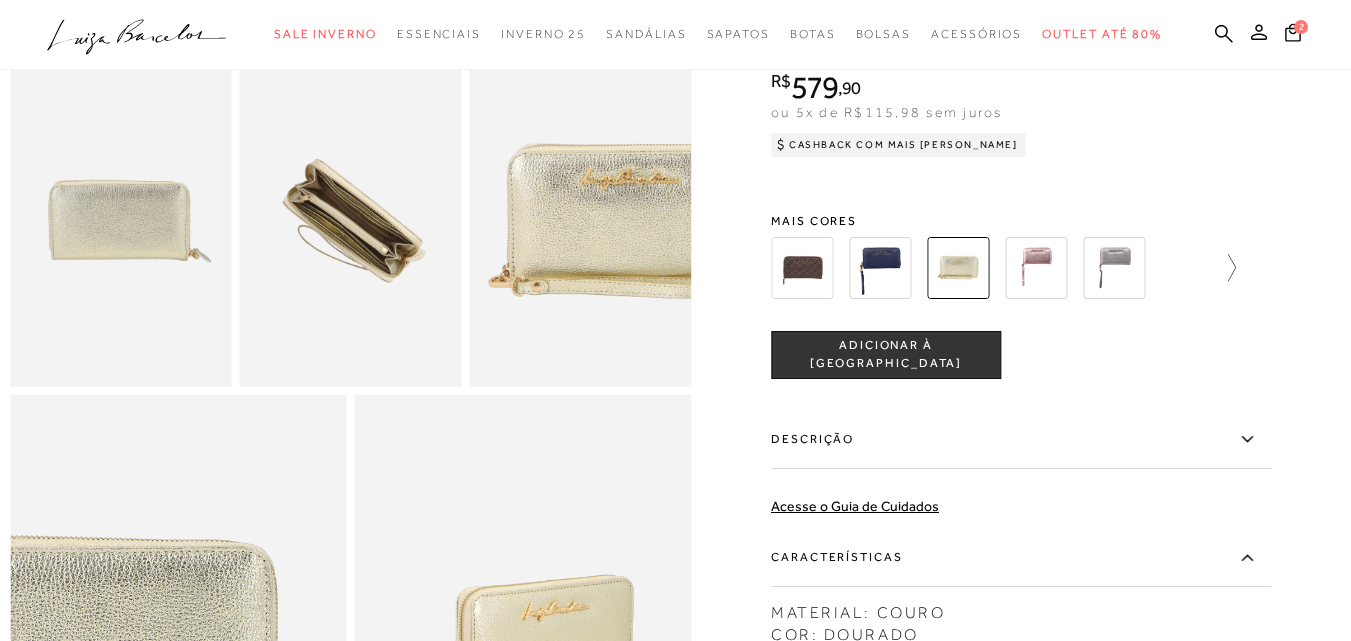 click 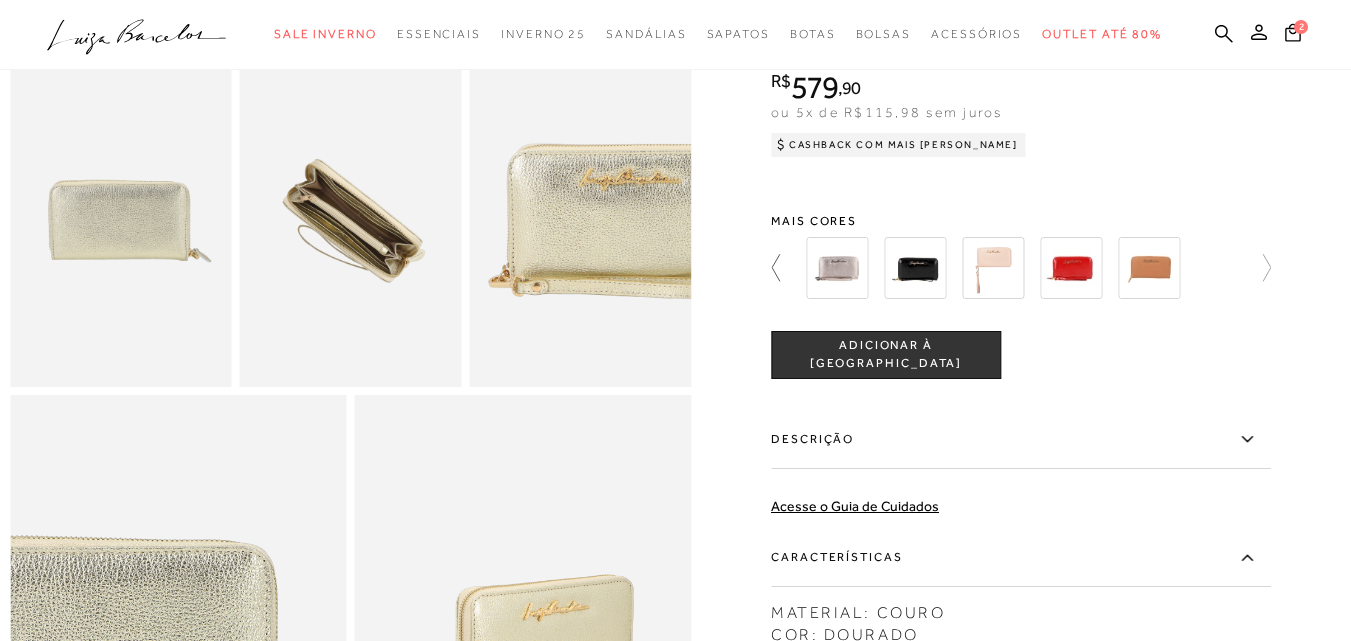 click 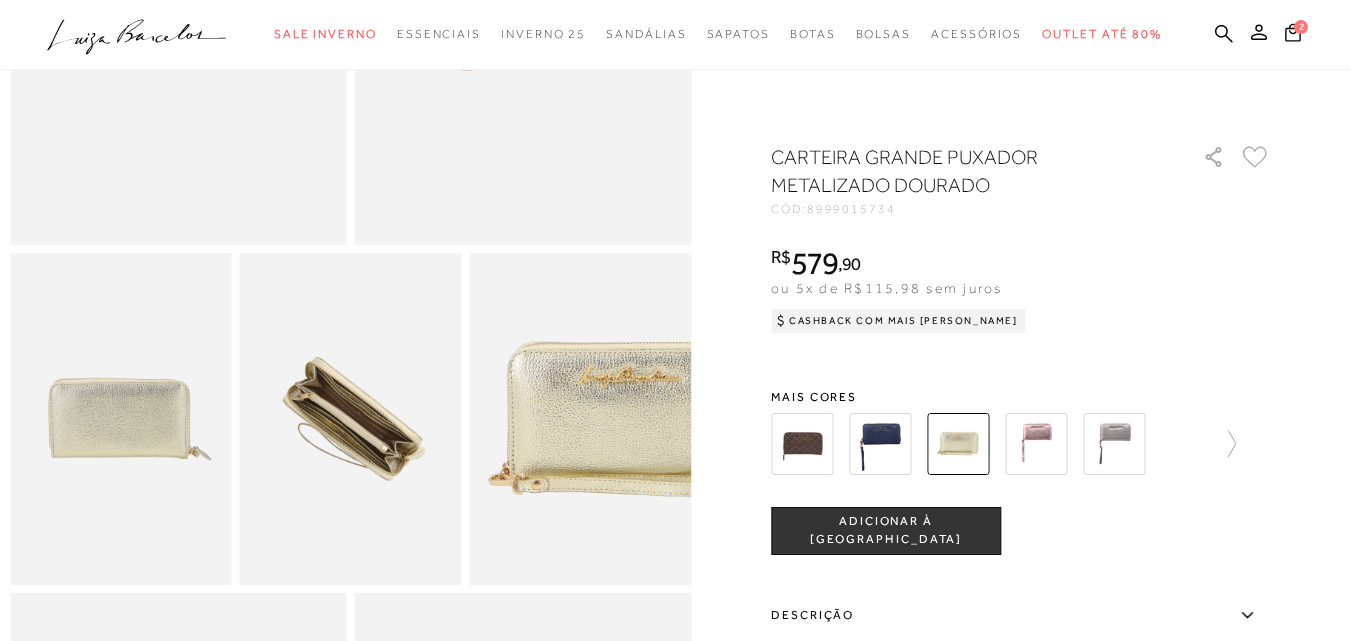 scroll, scrollTop: 400, scrollLeft: 0, axis: vertical 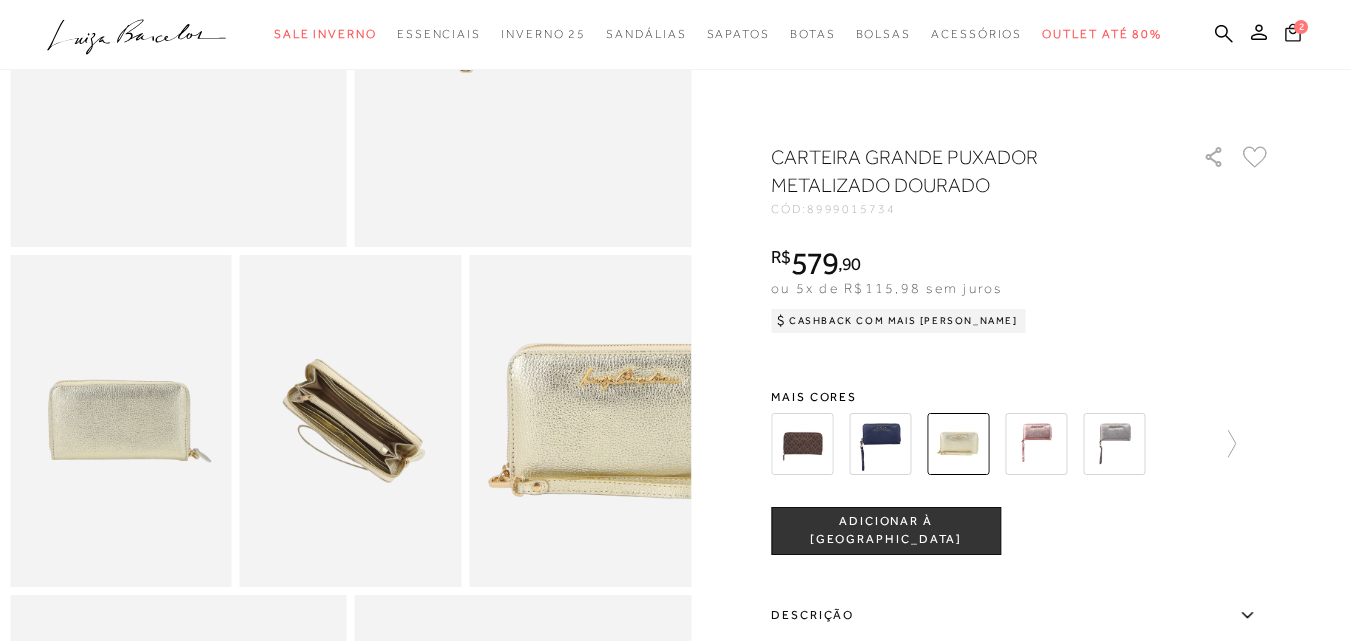 click 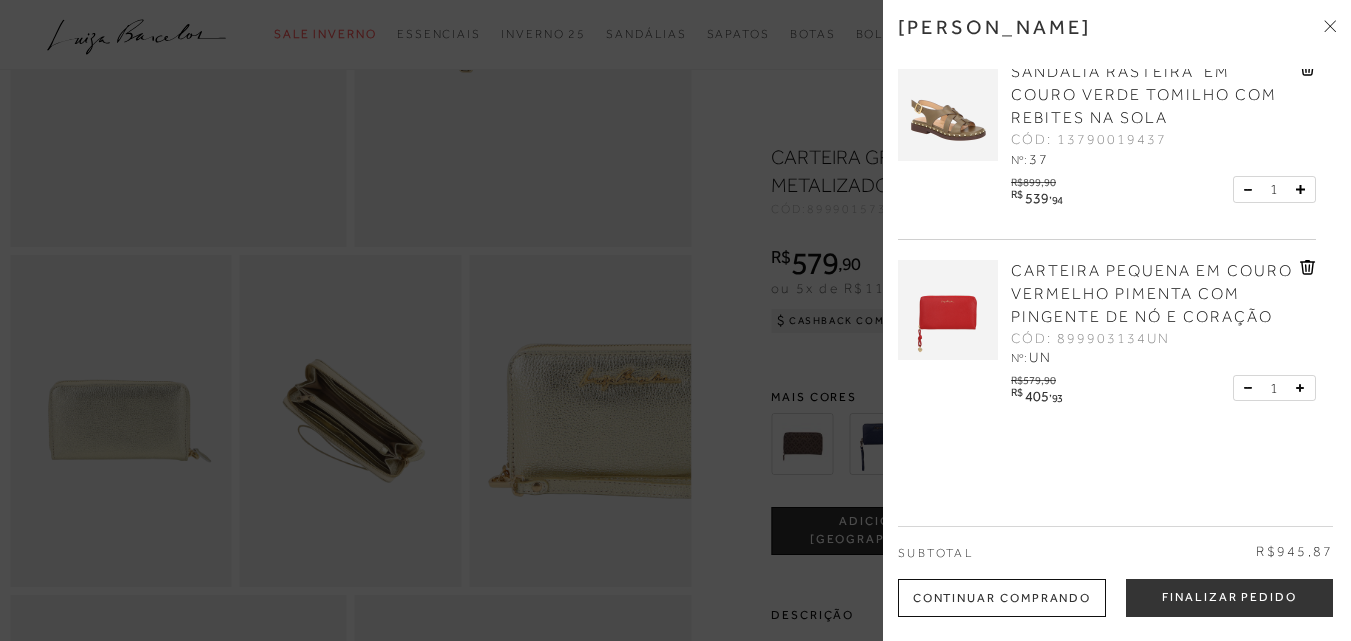 scroll, scrollTop: 45, scrollLeft: 0, axis: vertical 